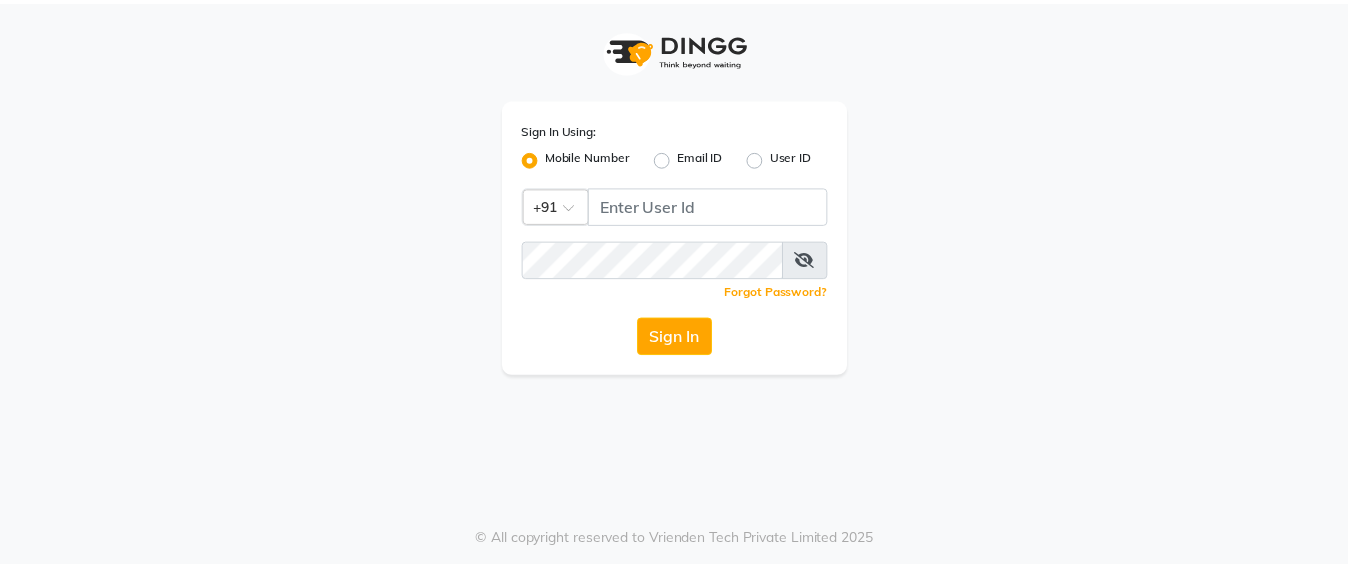 scroll, scrollTop: 0, scrollLeft: 0, axis: both 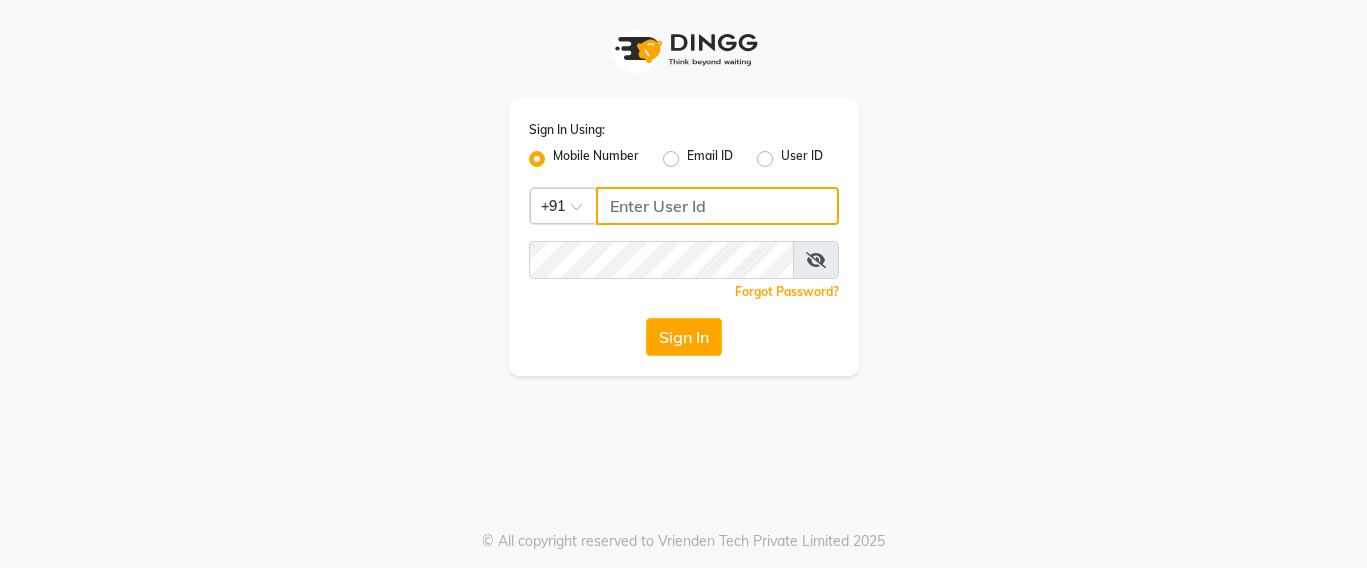 click 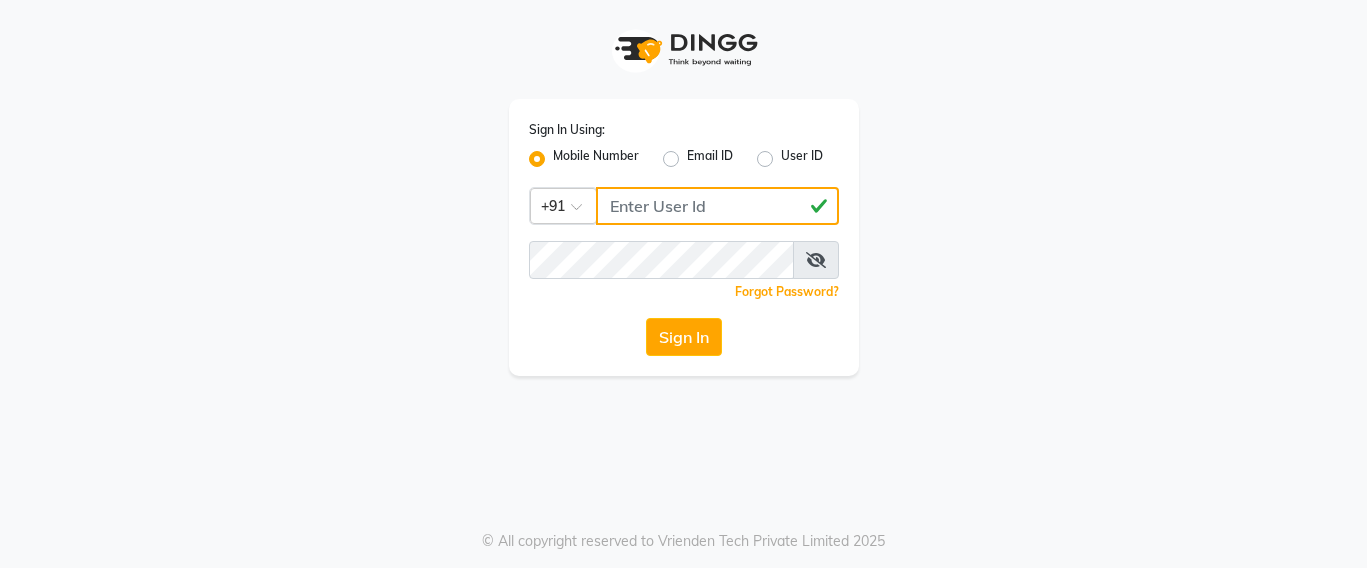 type on "[PHONE]" 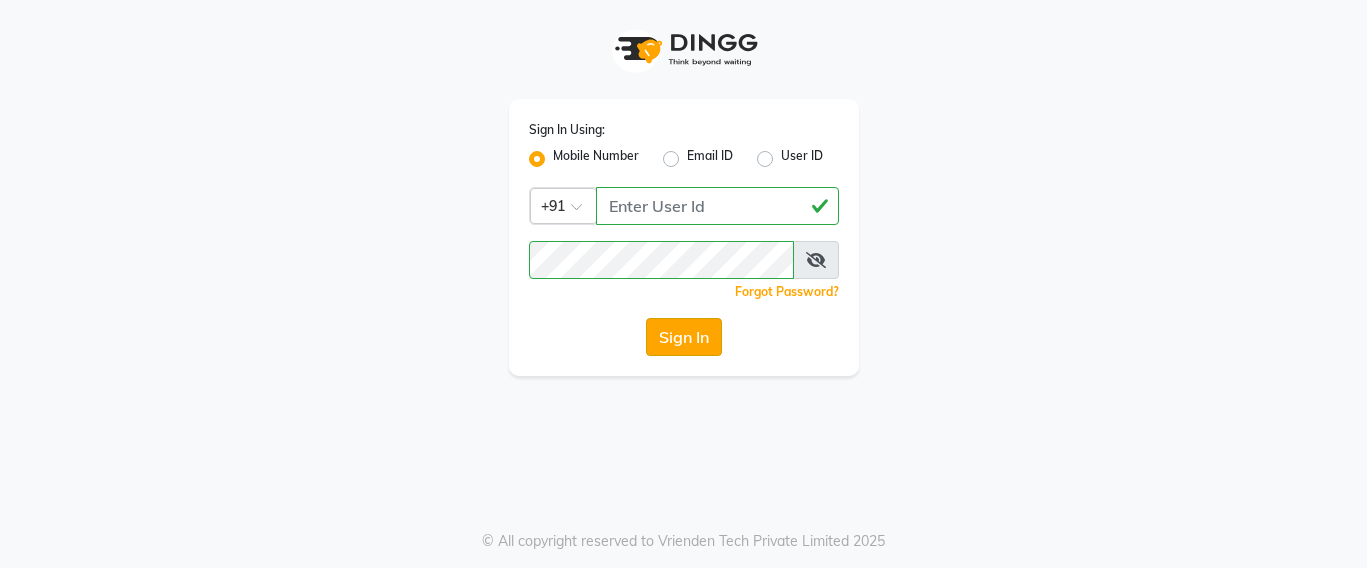 click on "Sign In" 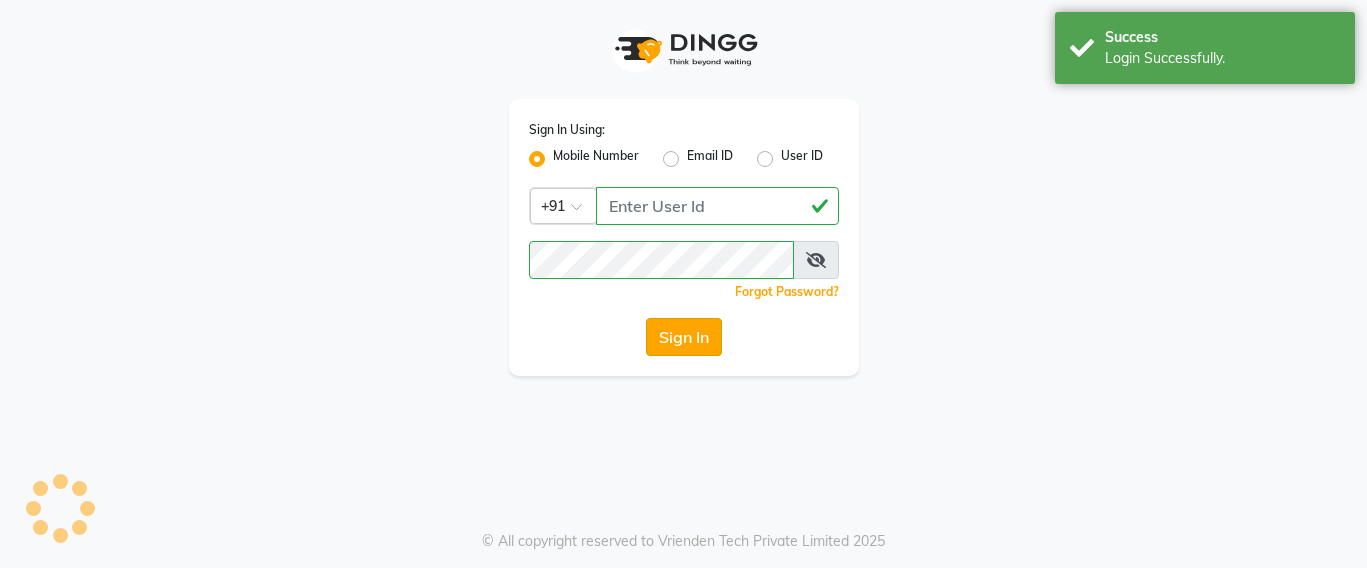 select on "service" 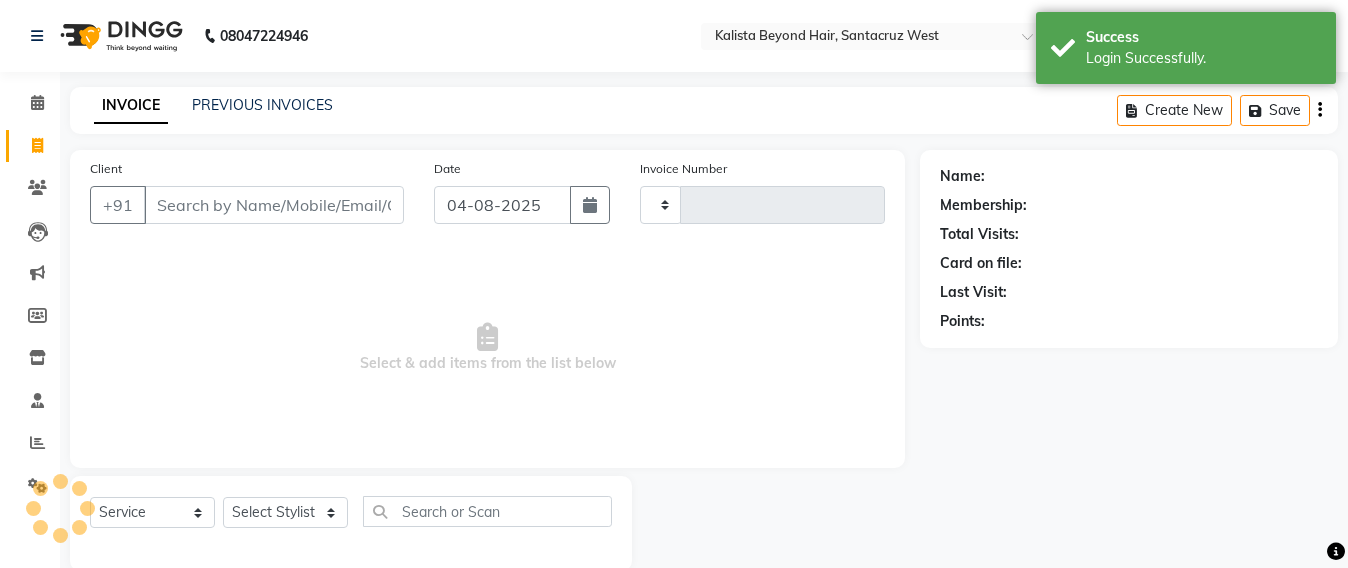 select on "en" 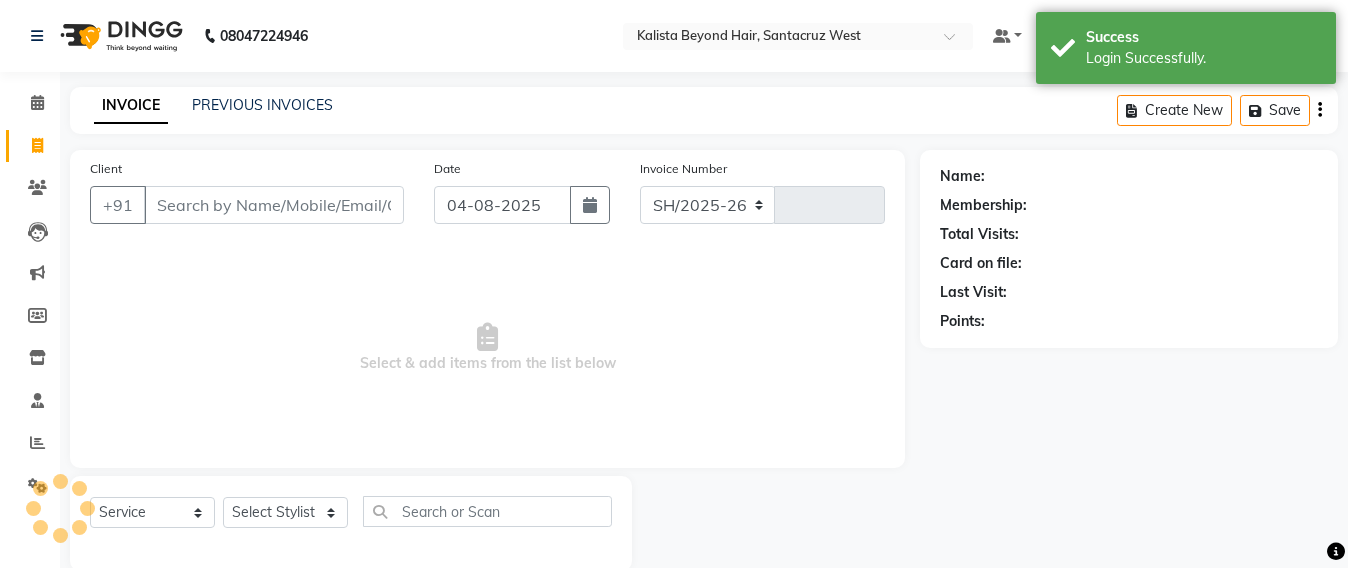 select on "6357" 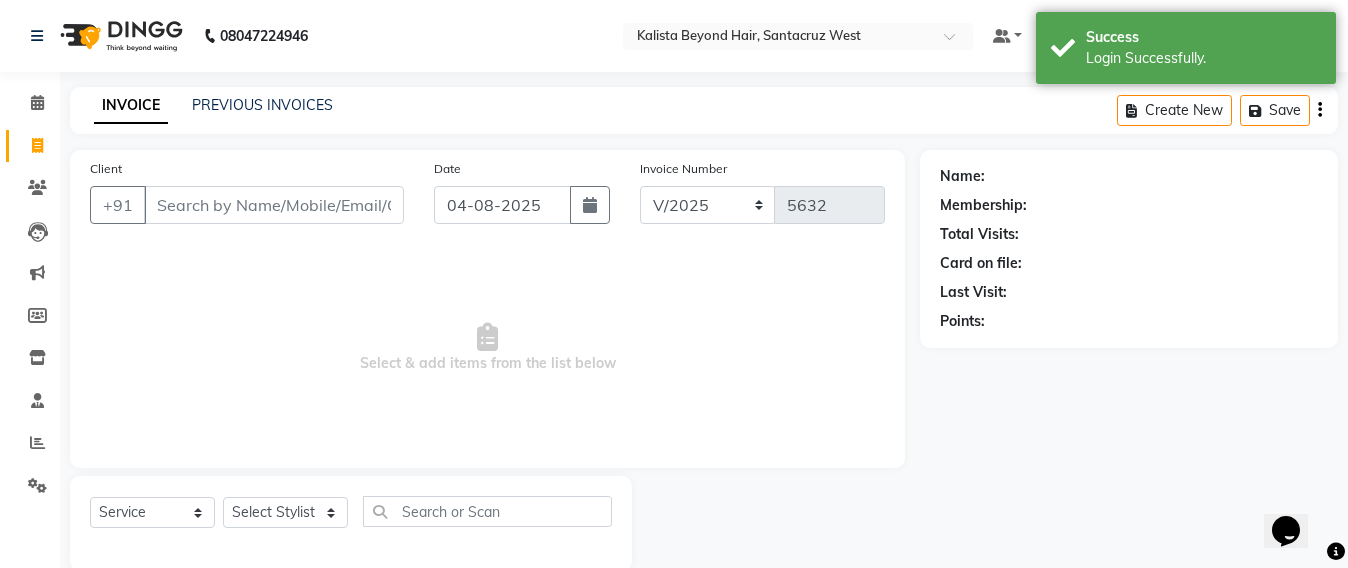scroll, scrollTop: 0, scrollLeft: 0, axis: both 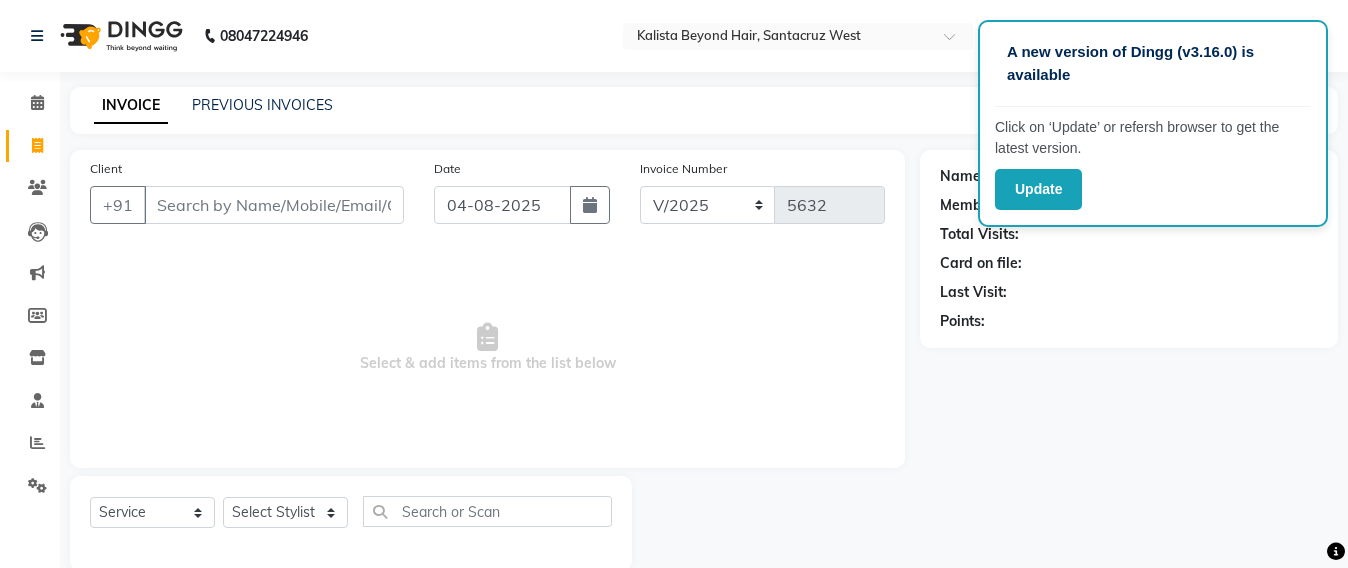 click on "Select & add items from the list below" at bounding box center (487, 348) 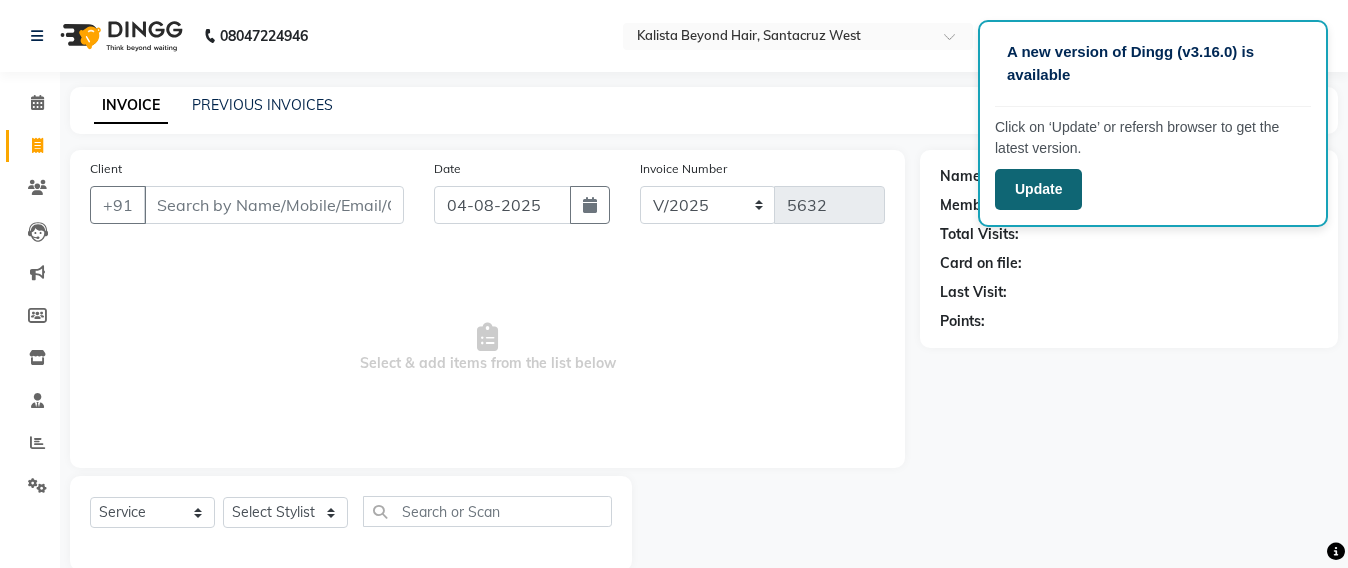 click on "Update" 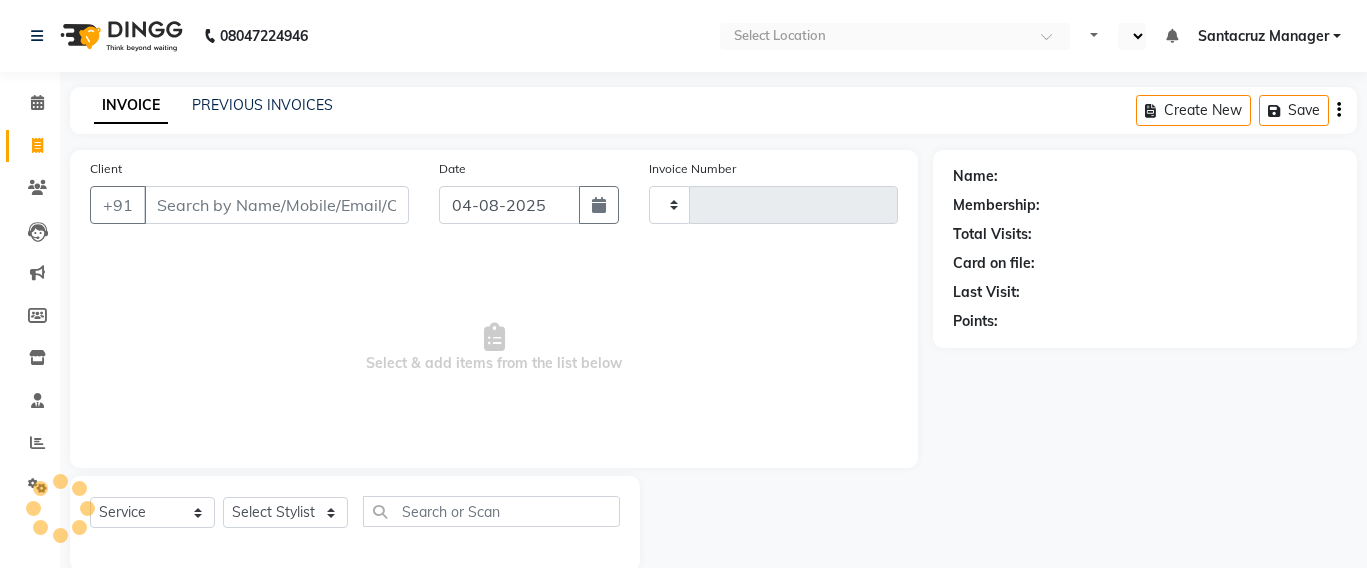 select on "service" 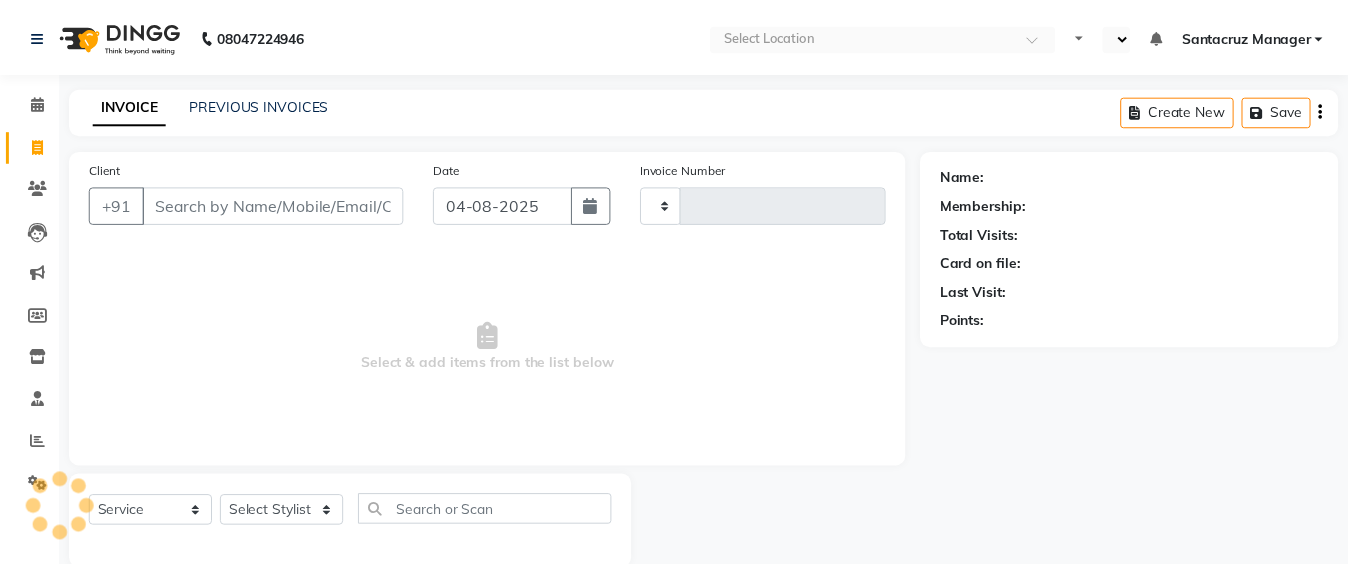 scroll, scrollTop: 0, scrollLeft: 0, axis: both 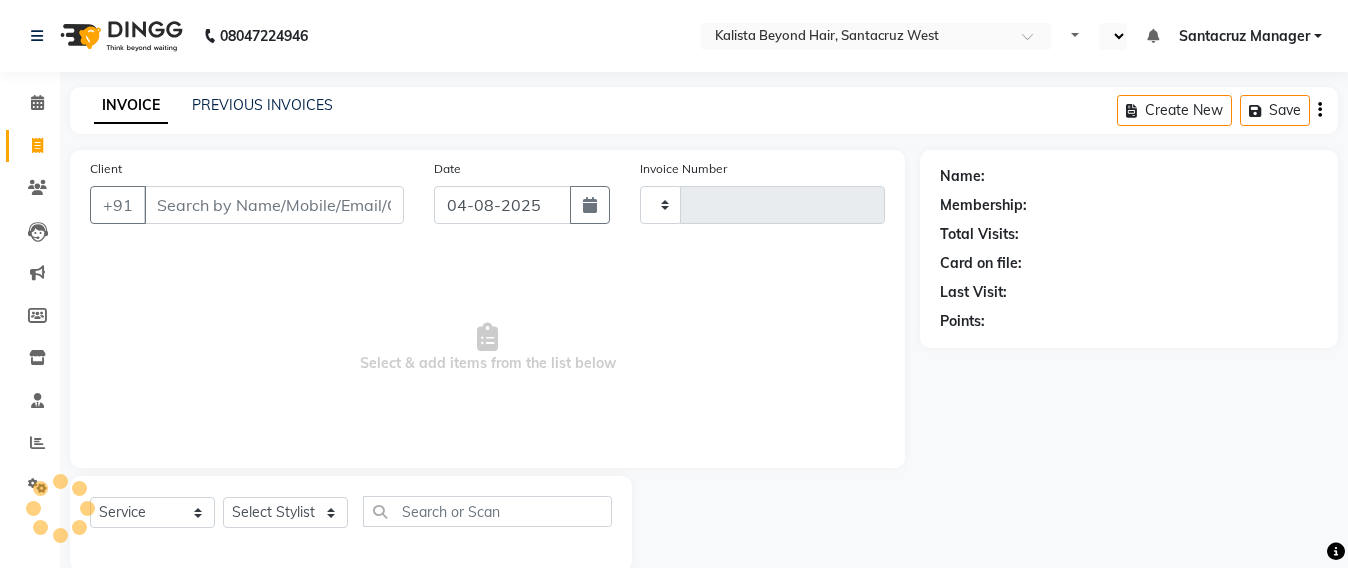 select on "en" 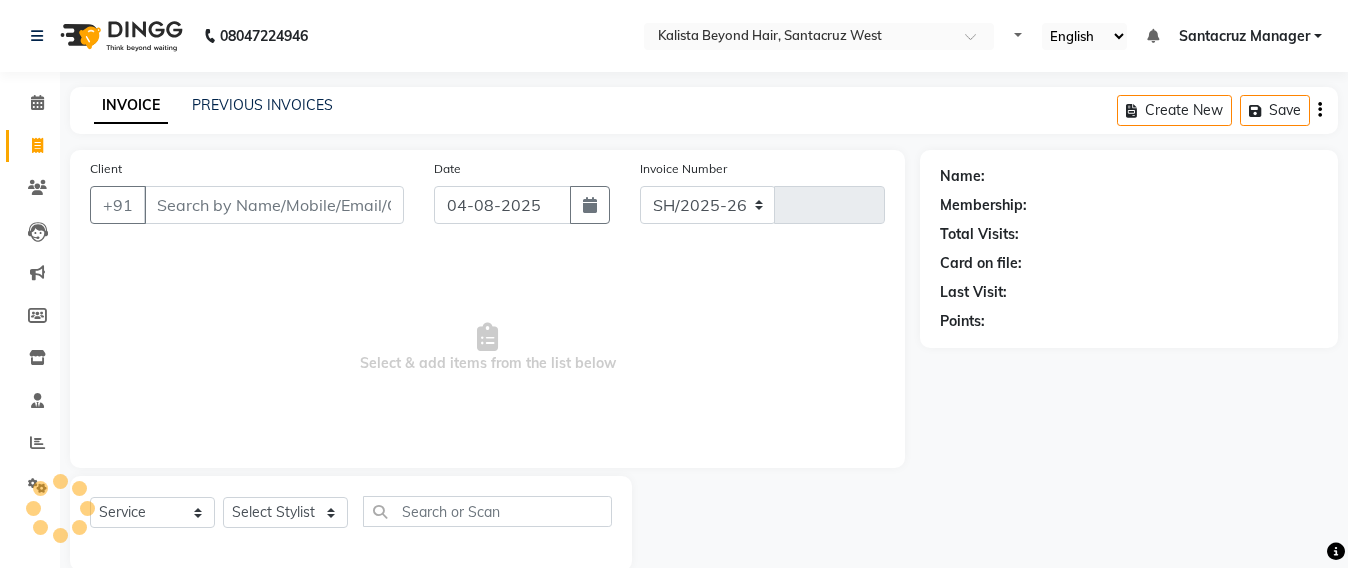 select on "6357" 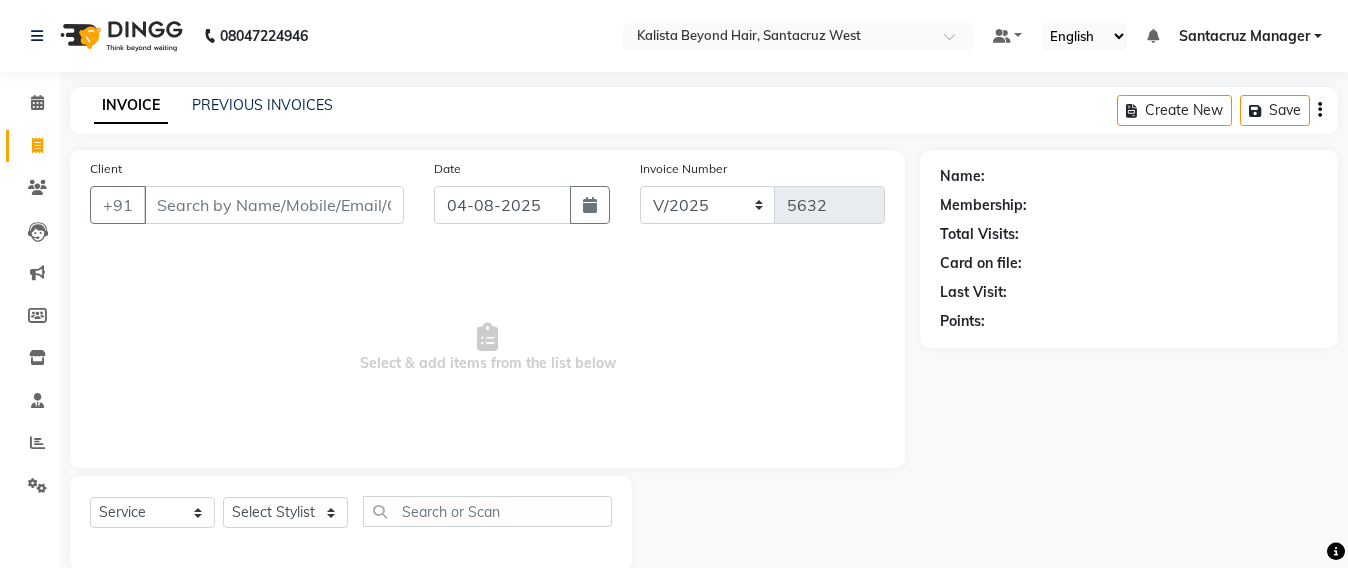 scroll, scrollTop: 0, scrollLeft: 0, axis: both 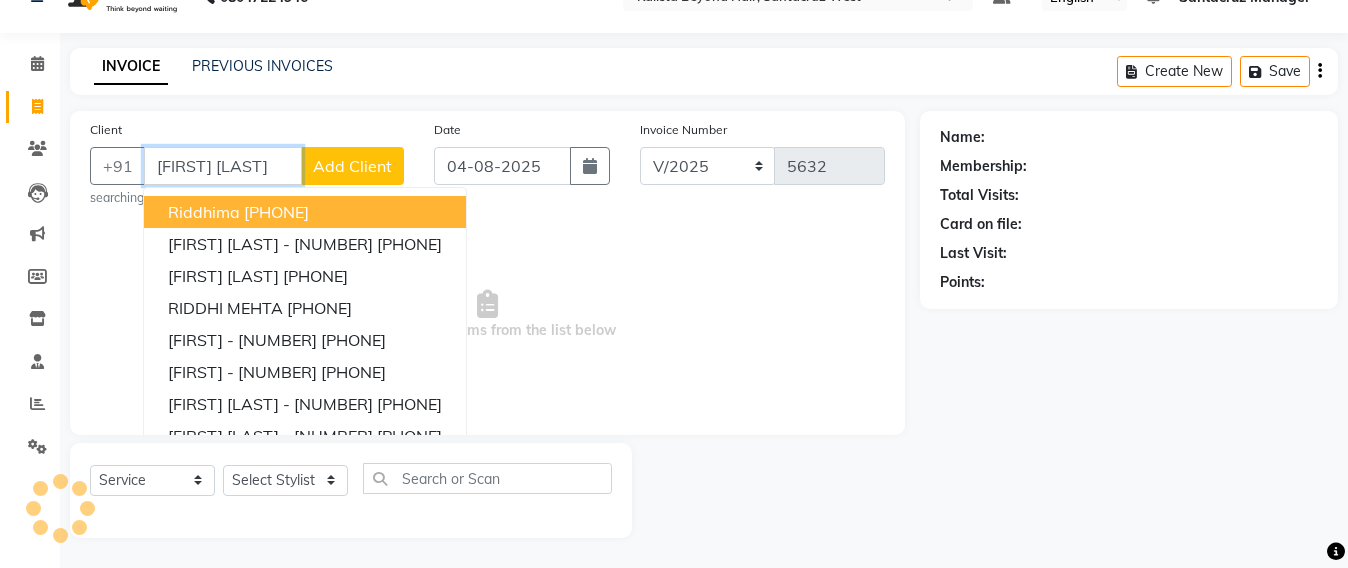click on "[FIRST] [LAST]" at bounding box center (223, 166) 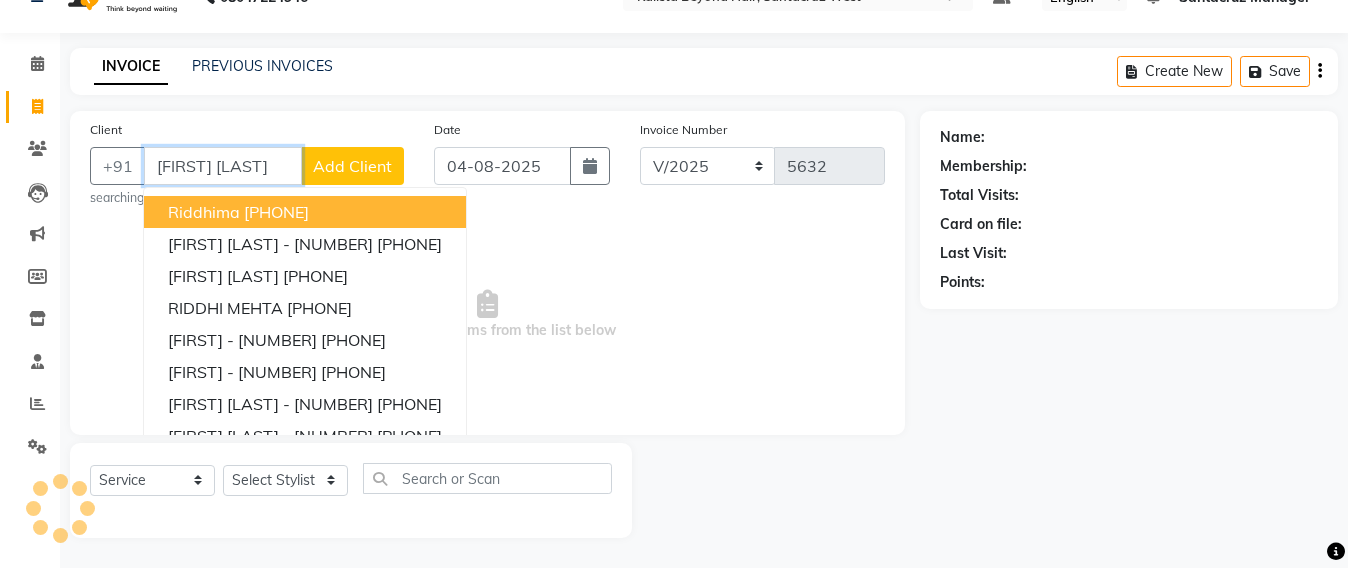 click on "[FIRST] [LAST]" at bounding box center [223, 166] 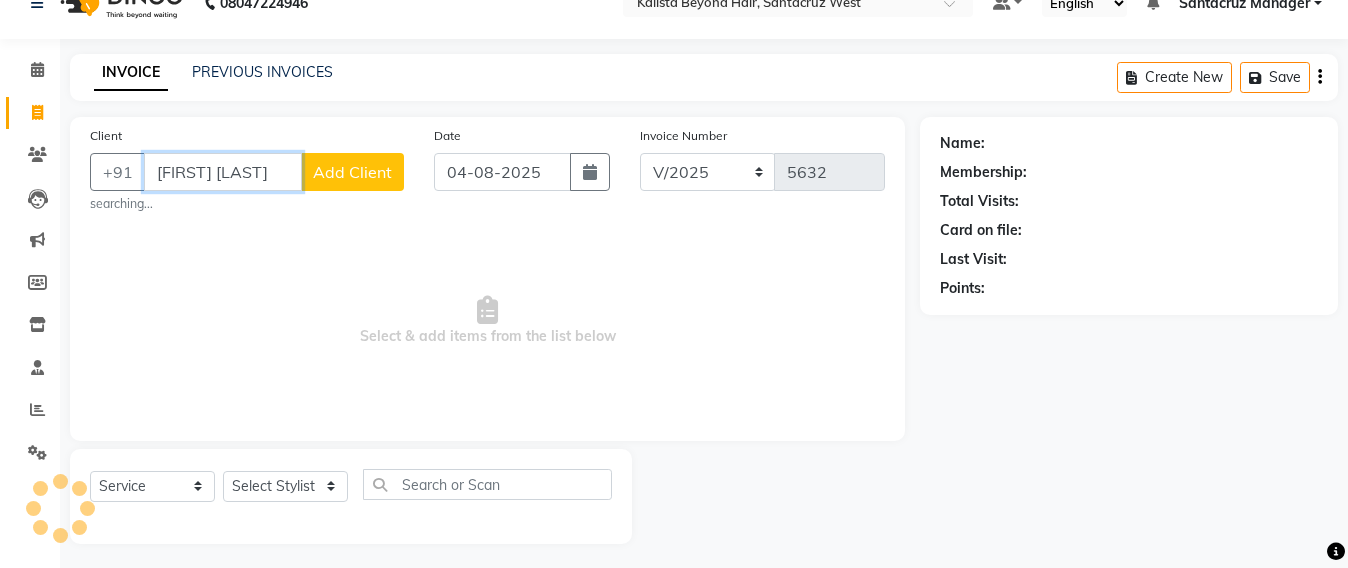 scroll, scrollTop: 39, scrollLeft: 0, axis: vertical 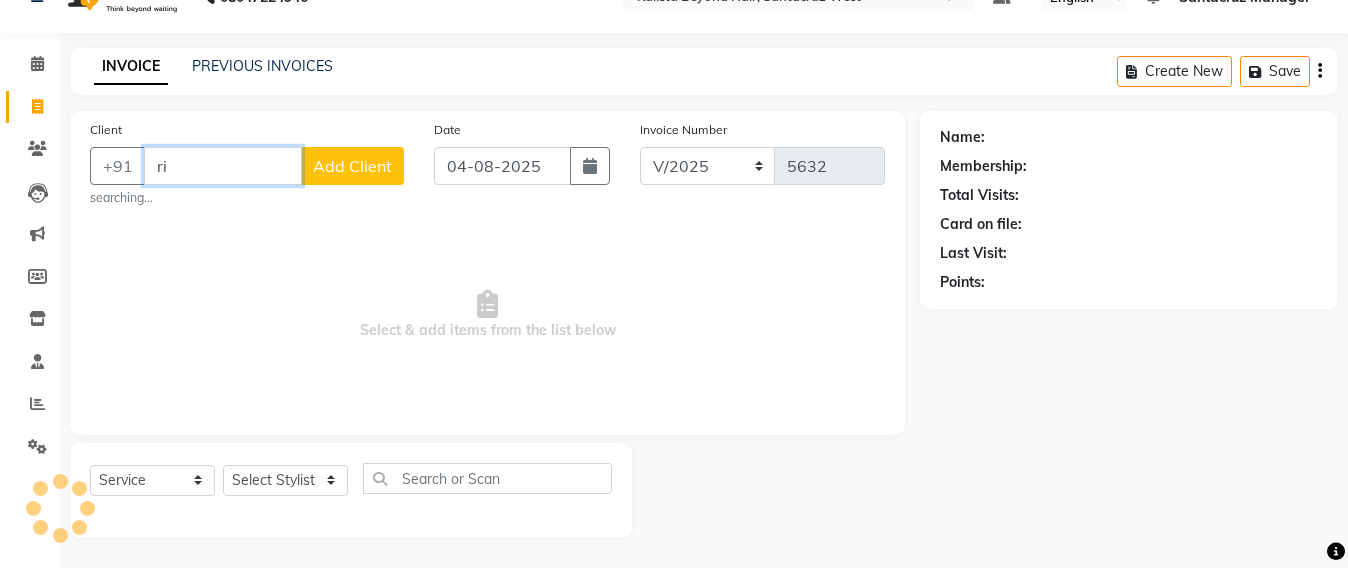 type on "r" 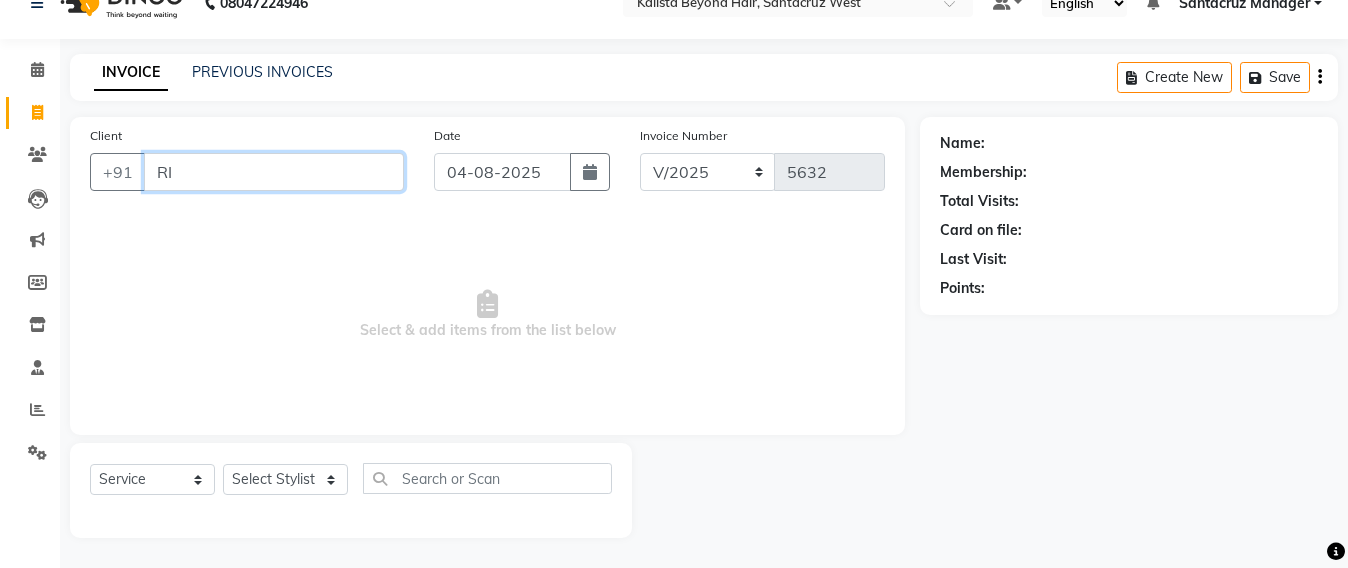 scroll, scrollTop: 33, scrollLeft: 0, axis: vertical 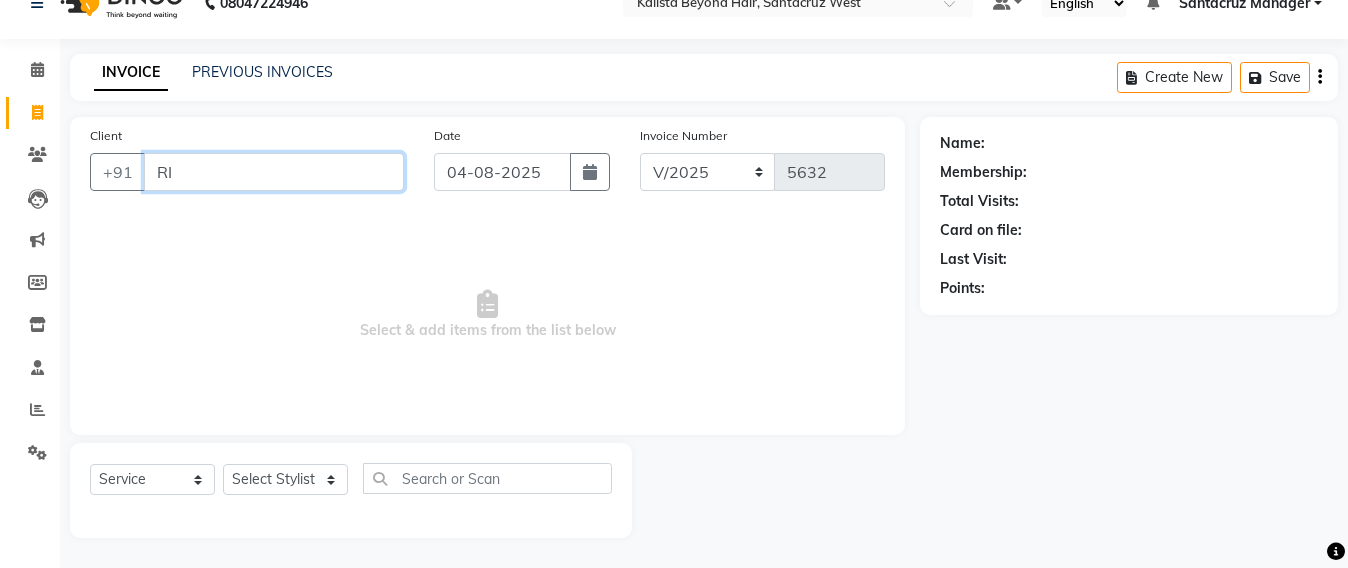 type on "R" 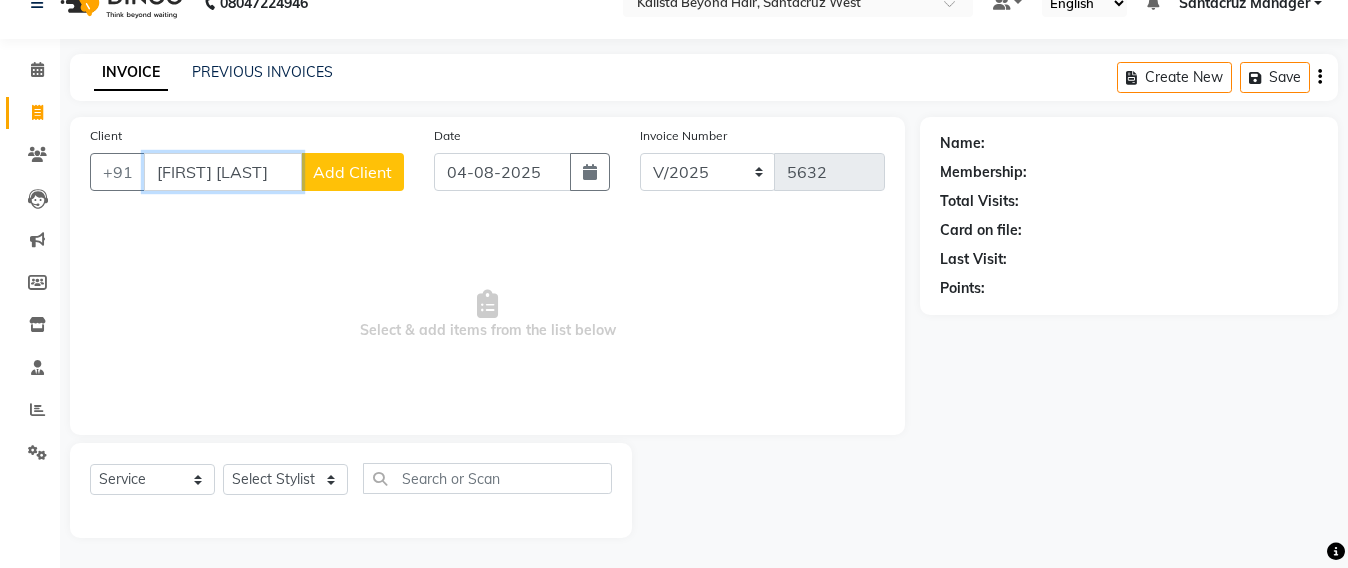scroll, scrollTop: 39, scrollLeft: 0, axis: vertical 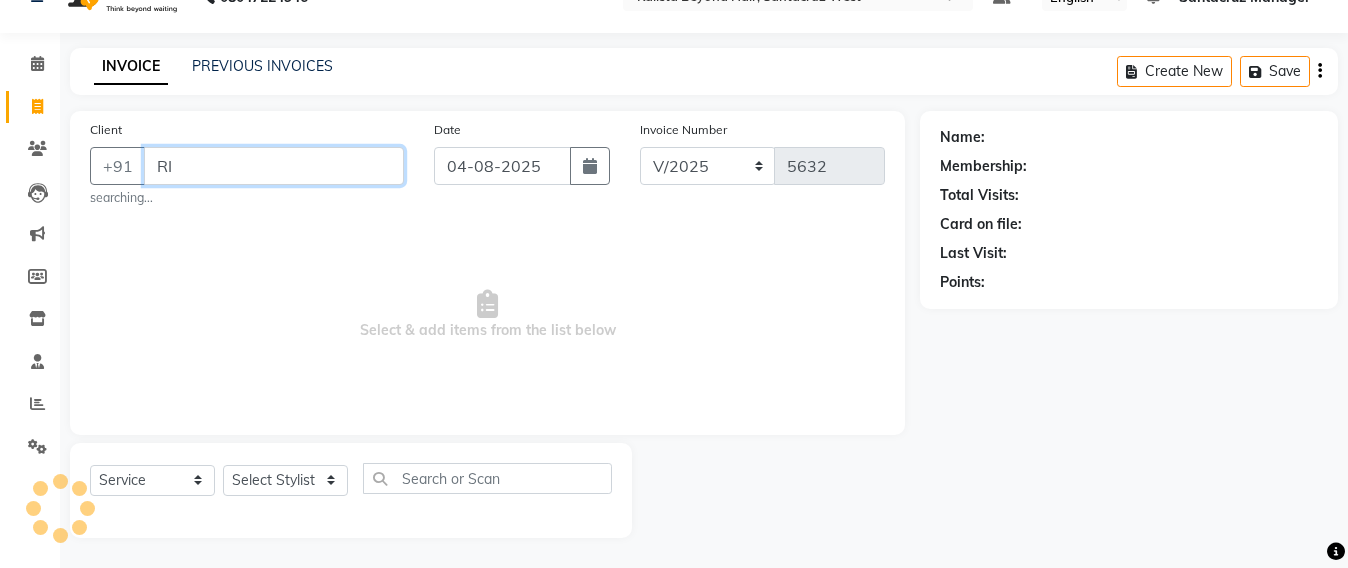 type on "R" 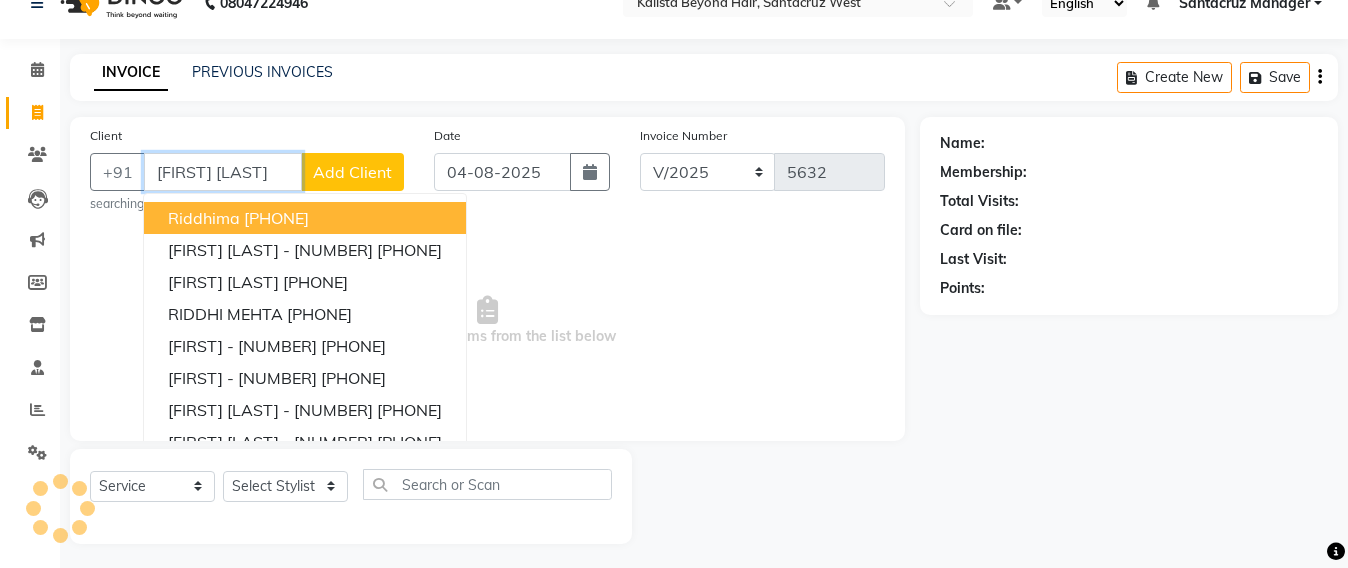 scroll, scrollTop: 39, scrollLeft: 0, axis: vertical 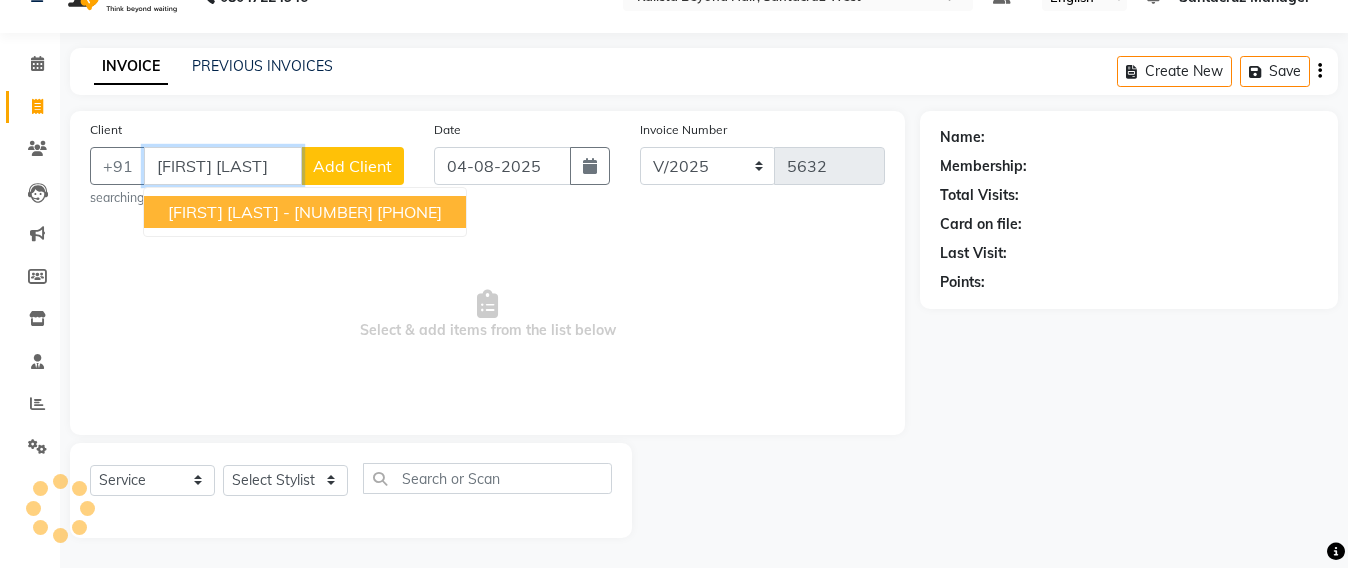 click on "[PHONE]" at bounding box center [409, 212] 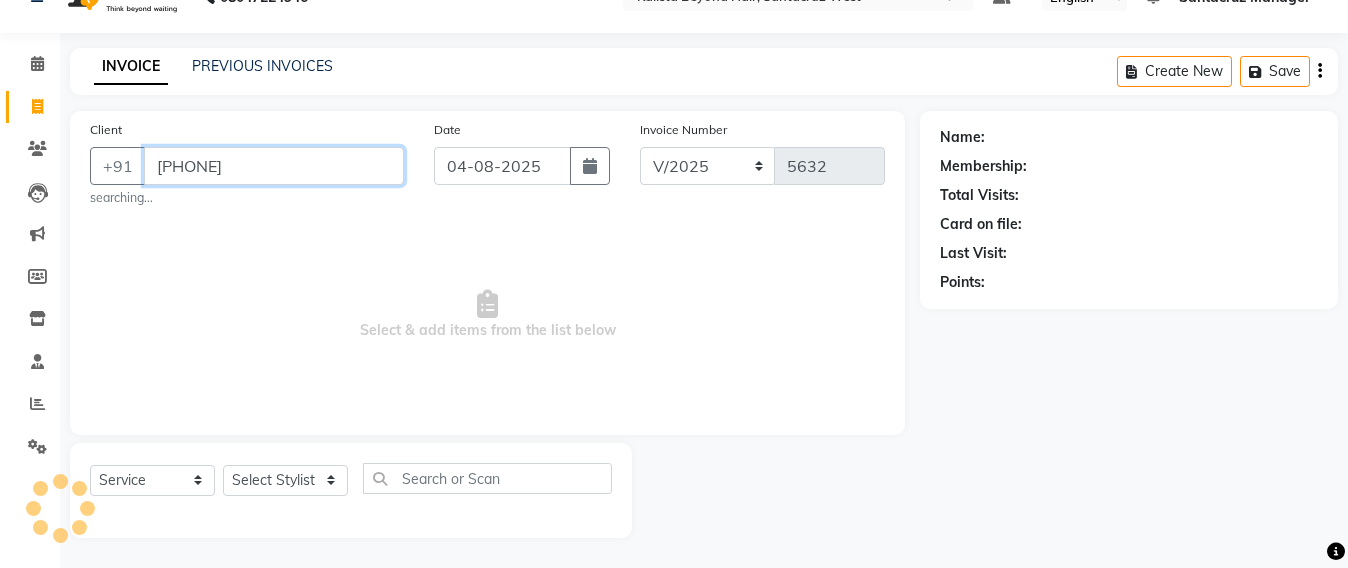 type on "[PHONE]" 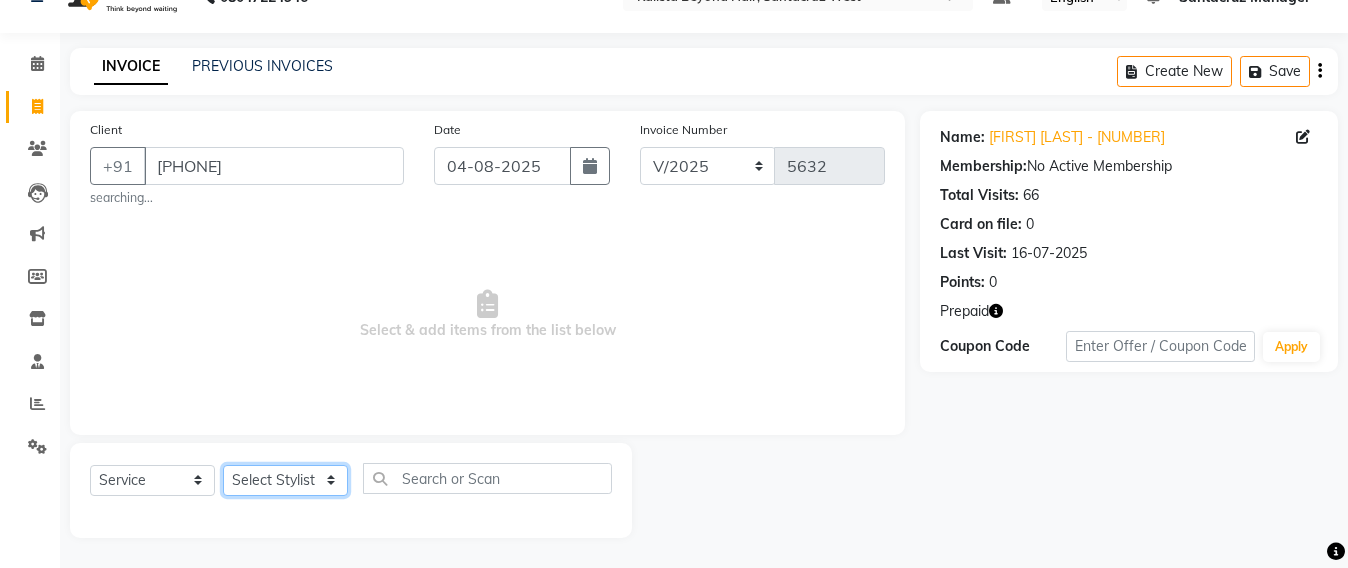 click on "Select Stylist Admin Avesh Sankat AZHER SHAIKH Jayeshree Mahtre Manisha Subodh Shedge Muskaan Pramila Vinayak Mhatre prathmesh mahattre Pratibha Nilesh Sharma RINKI SAV Rosy Sunil Jadhav Sameer shah admin Santacruz Manager SAURAV Siddhi SOMAYANG VASHUM Tejasvi Bhosle" 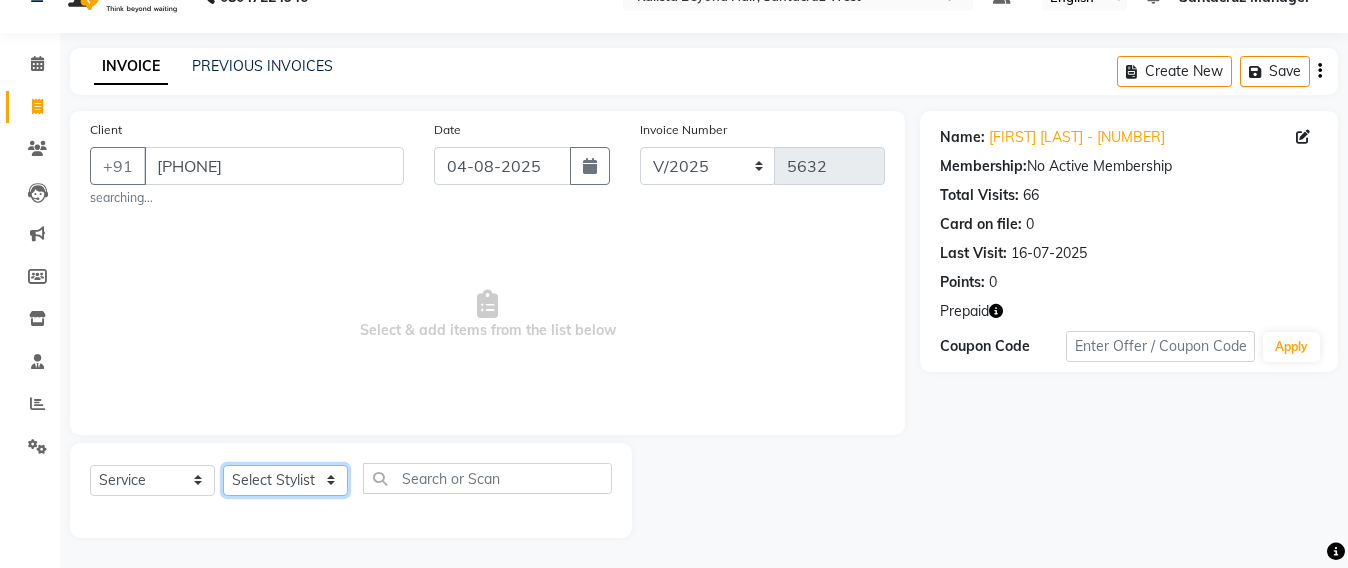 select on "86876" 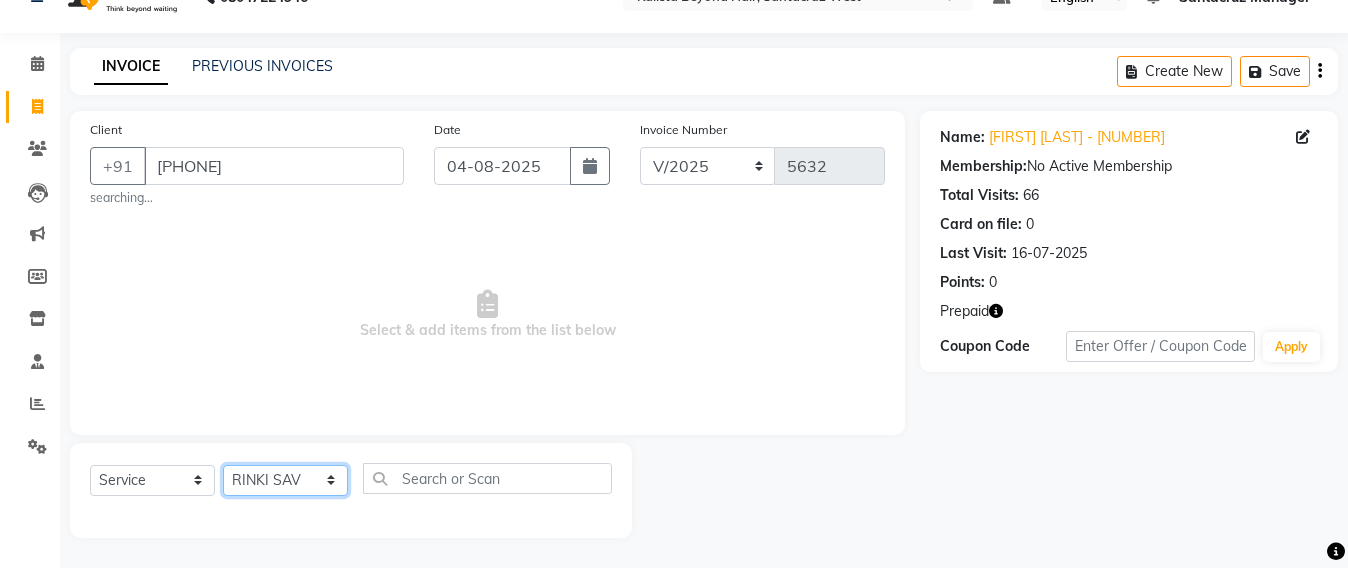 click on "Select Stylist Admin Avesh Sankat AZHER SHAIKH Jayeshree Mahtre Manisha Subodh Shedge Muskaan Pramila Vinayak Mhatre prathmesh mahattre Pratibha Nilesh Sharma RINKI SAV Rosy Sunil Jadhav Sameer shah admin Santacruz Manager SAURAV Siddhi SOMAYANG VASHUM Tejasvi Bhosle" 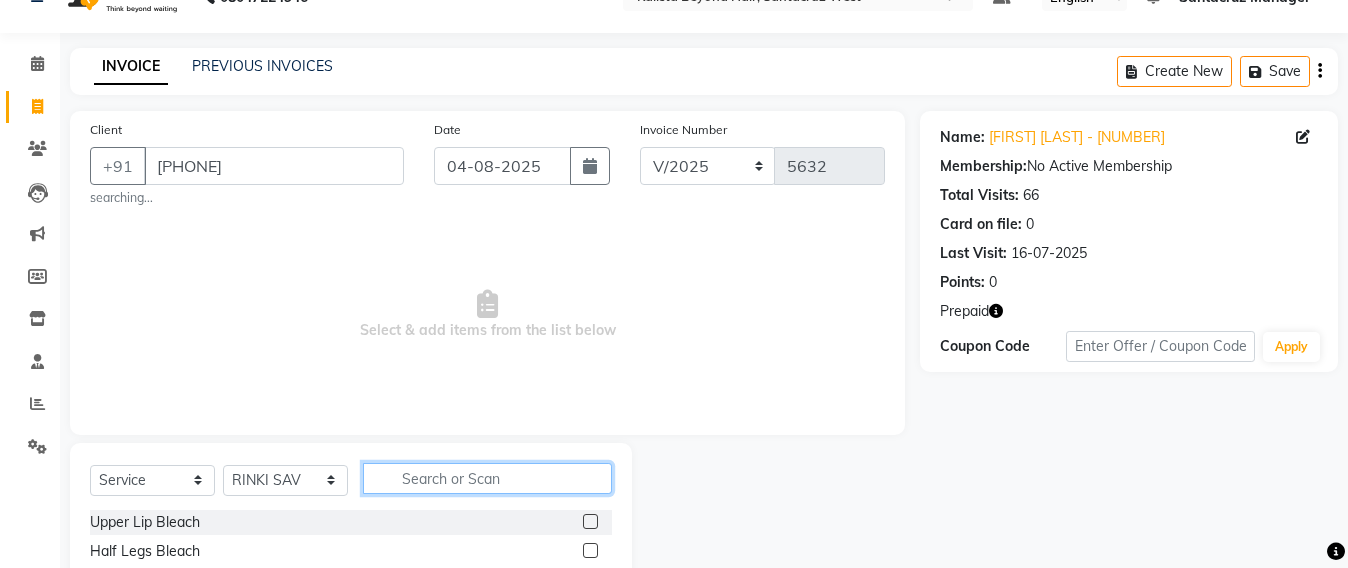 click 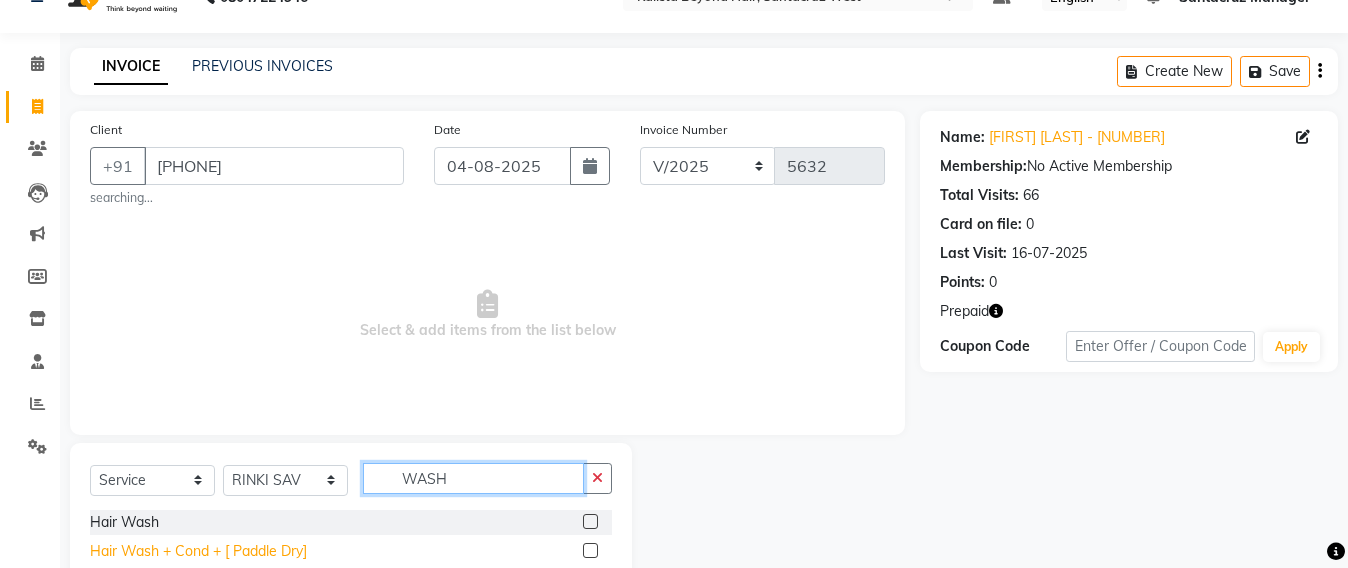 type on "WASH" 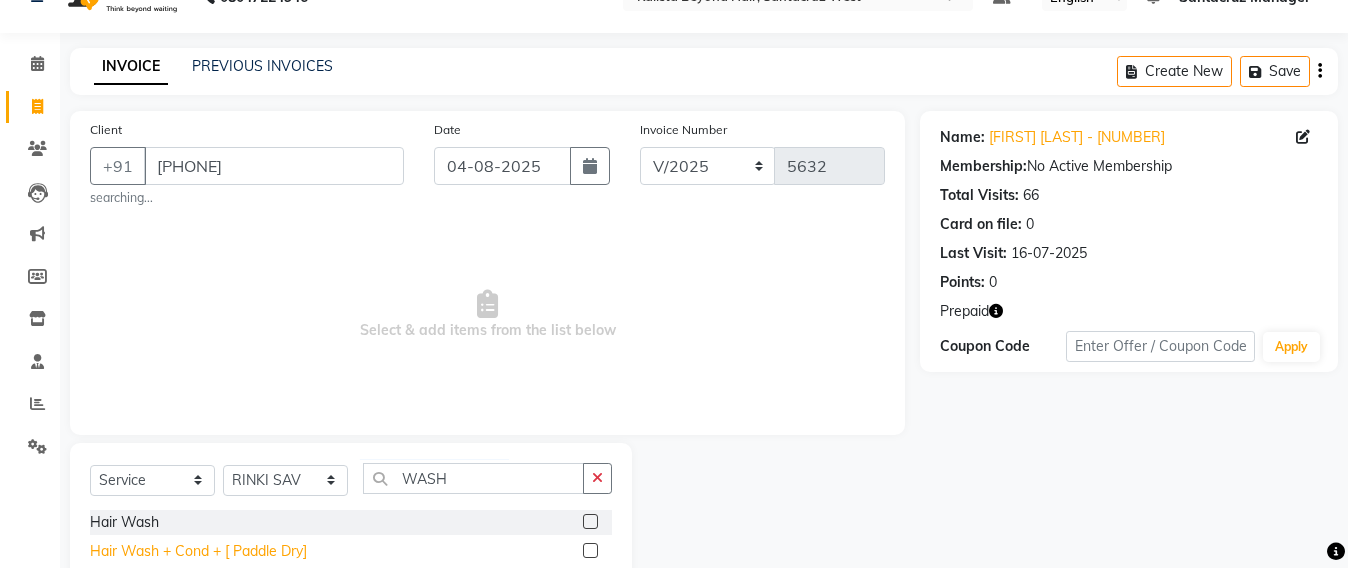 click on "Hair Wash + Cond + [ Paddle Dry]" 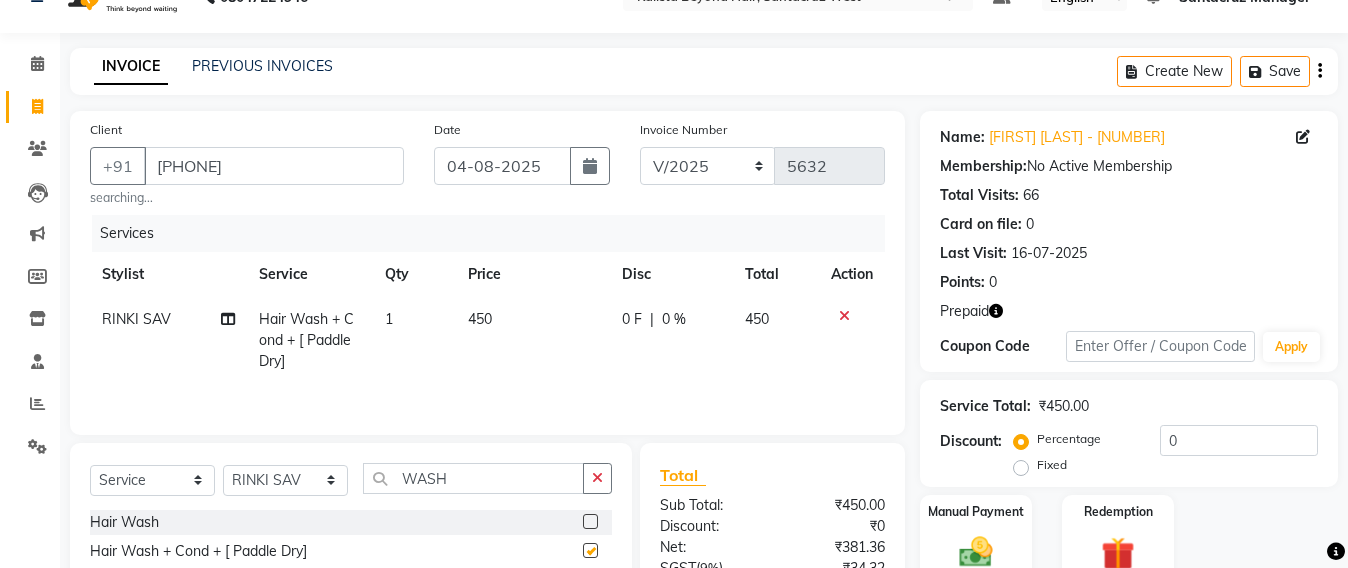checkbox on "false" 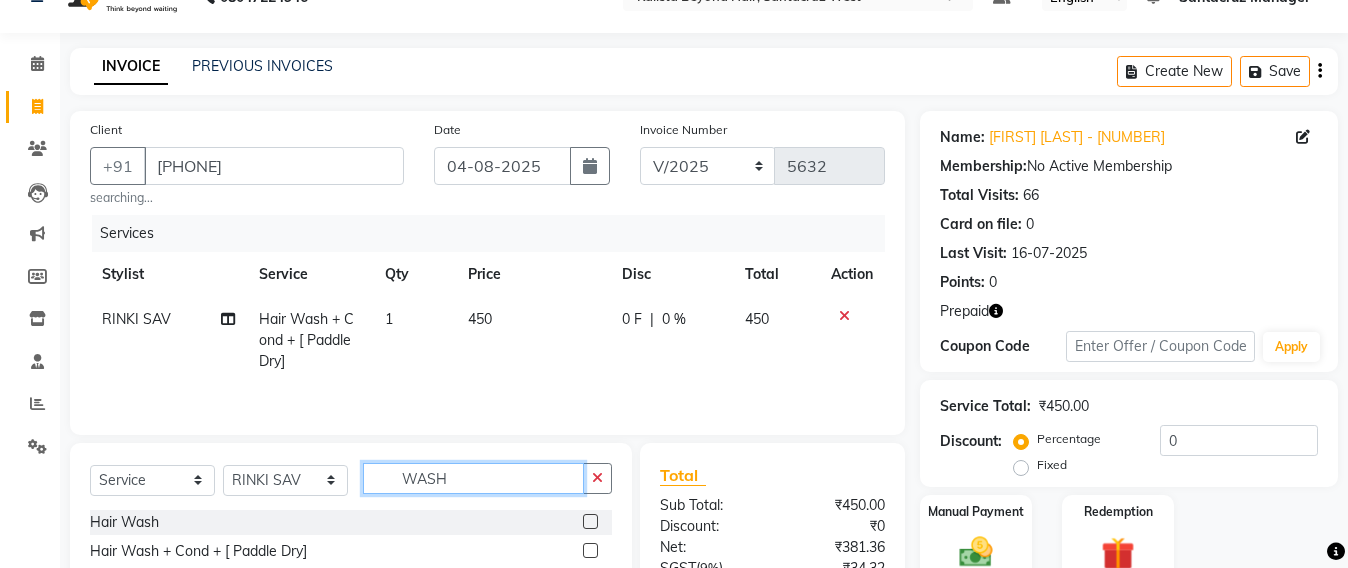 click on "WASH" 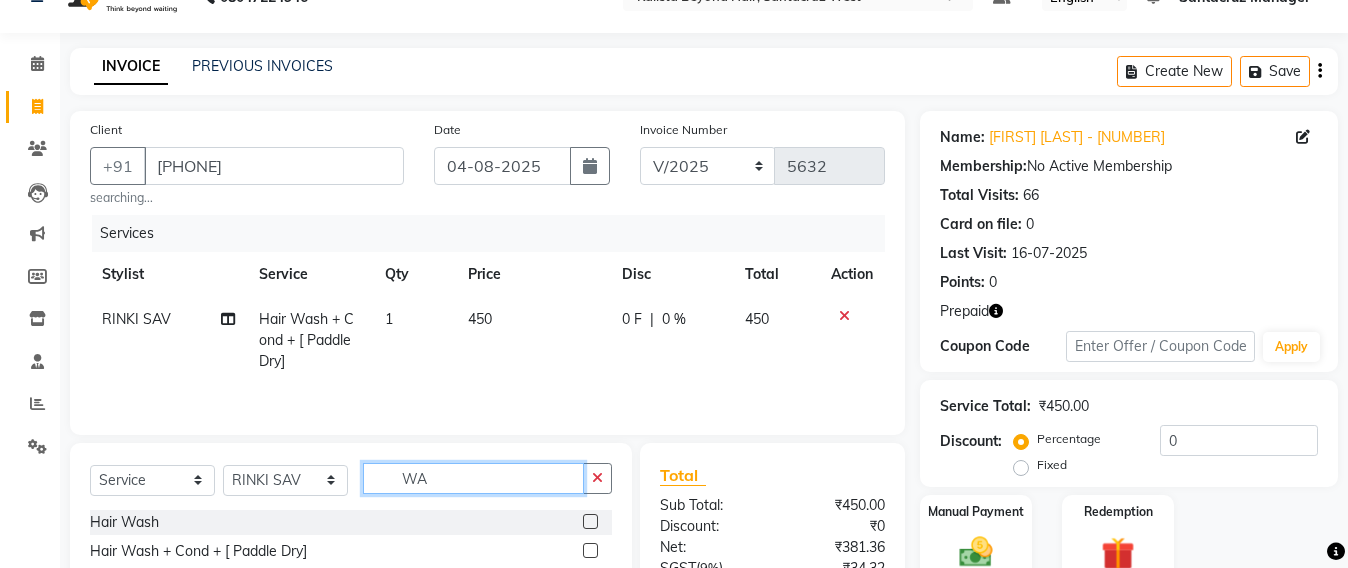 type on "W" 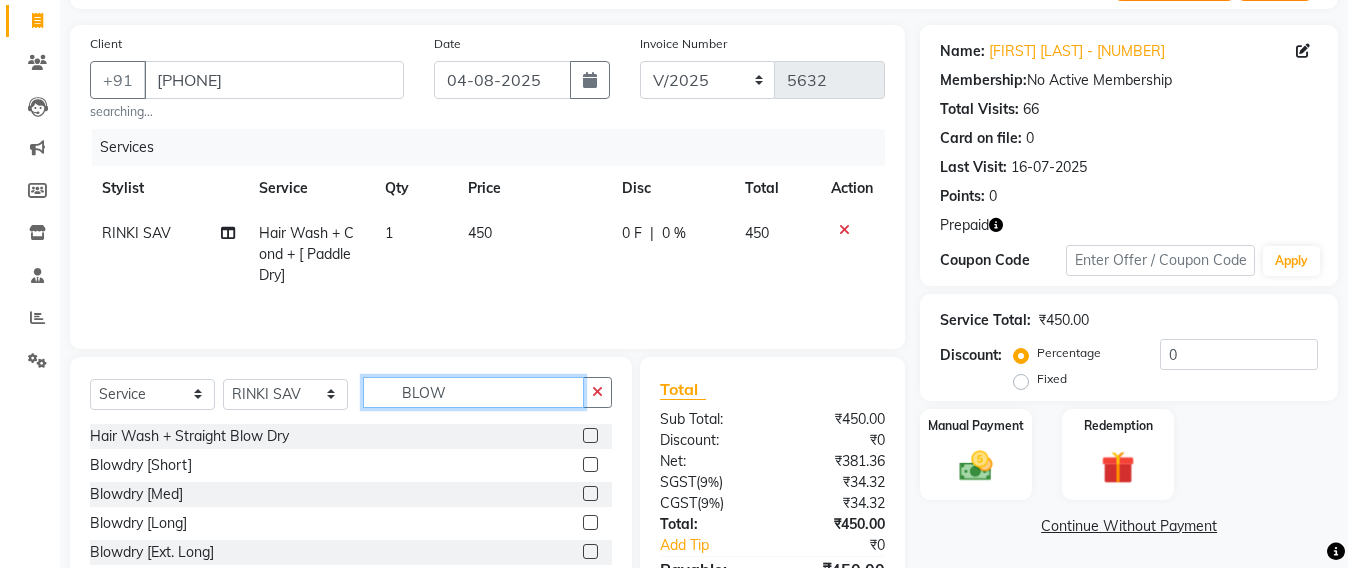 scroll, scrollTop: 242, scrollLeft: 0, axis: vertical 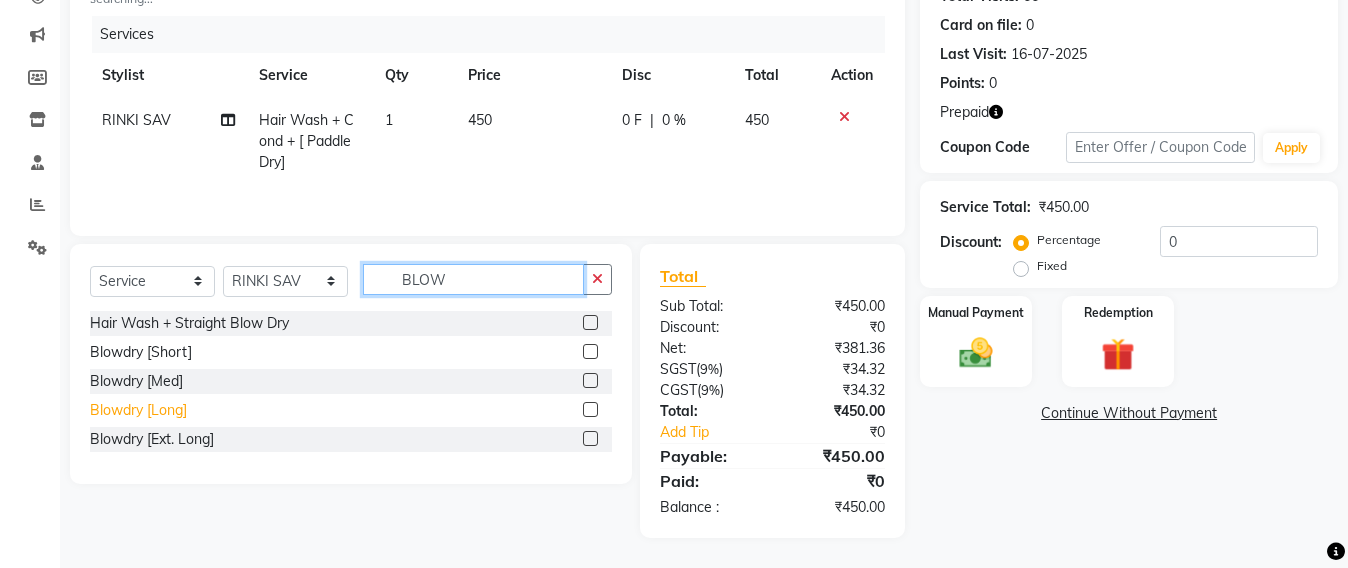 type on "BLOW" 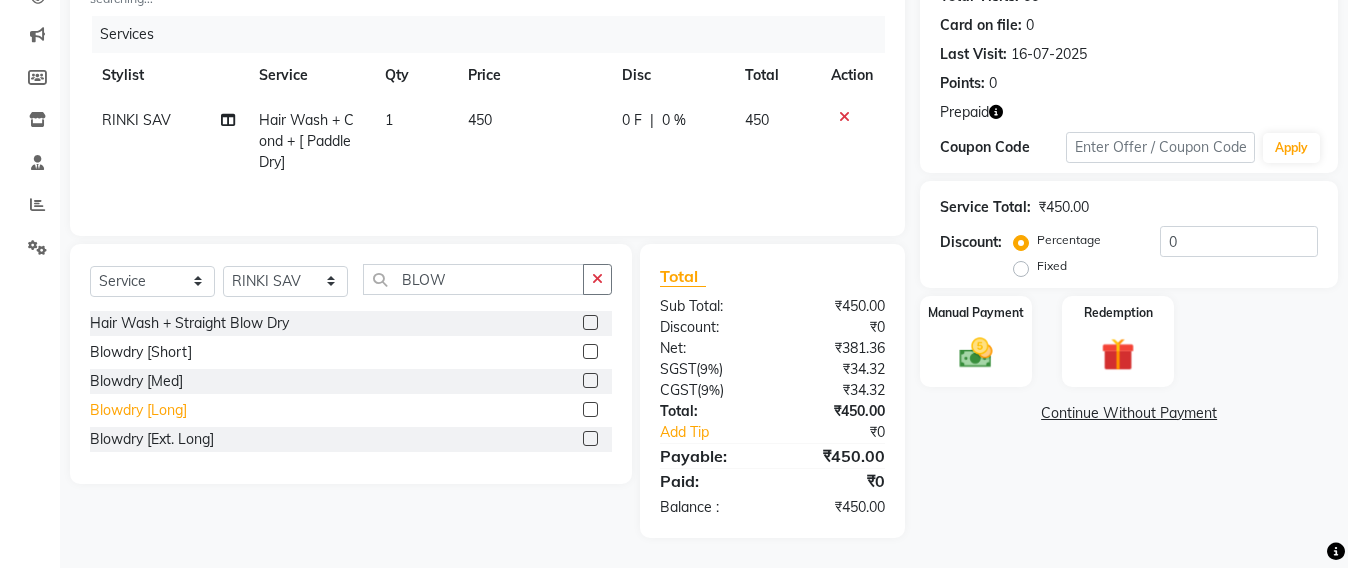 click on "Blowdry [Long]" 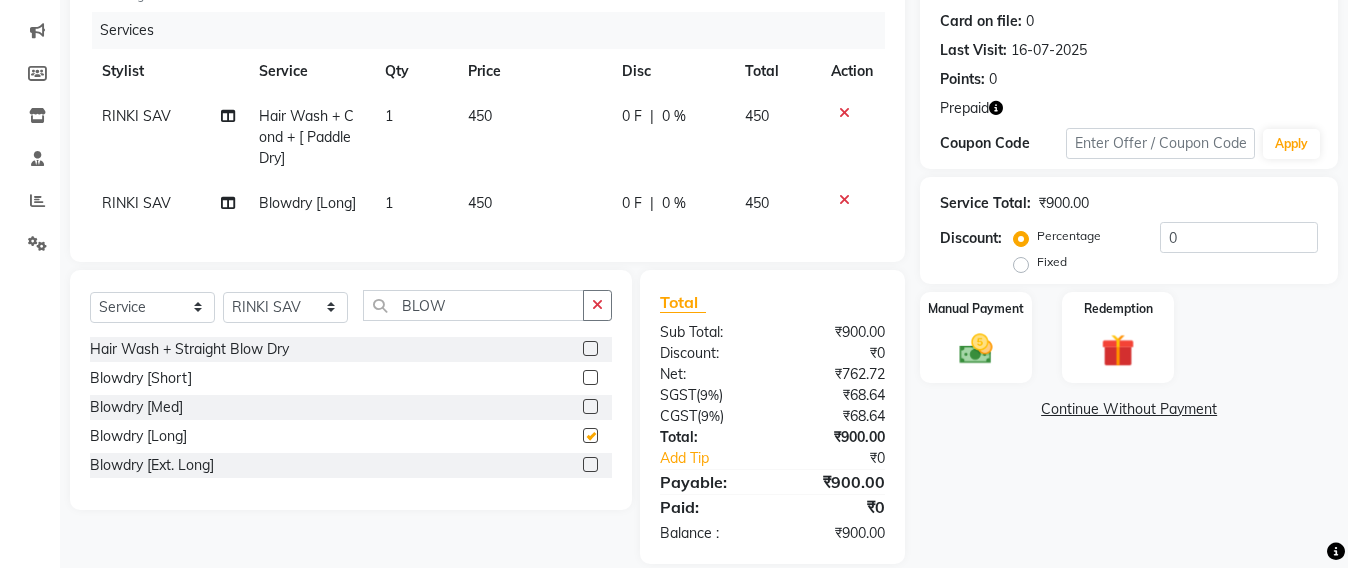 checkbox on "false" 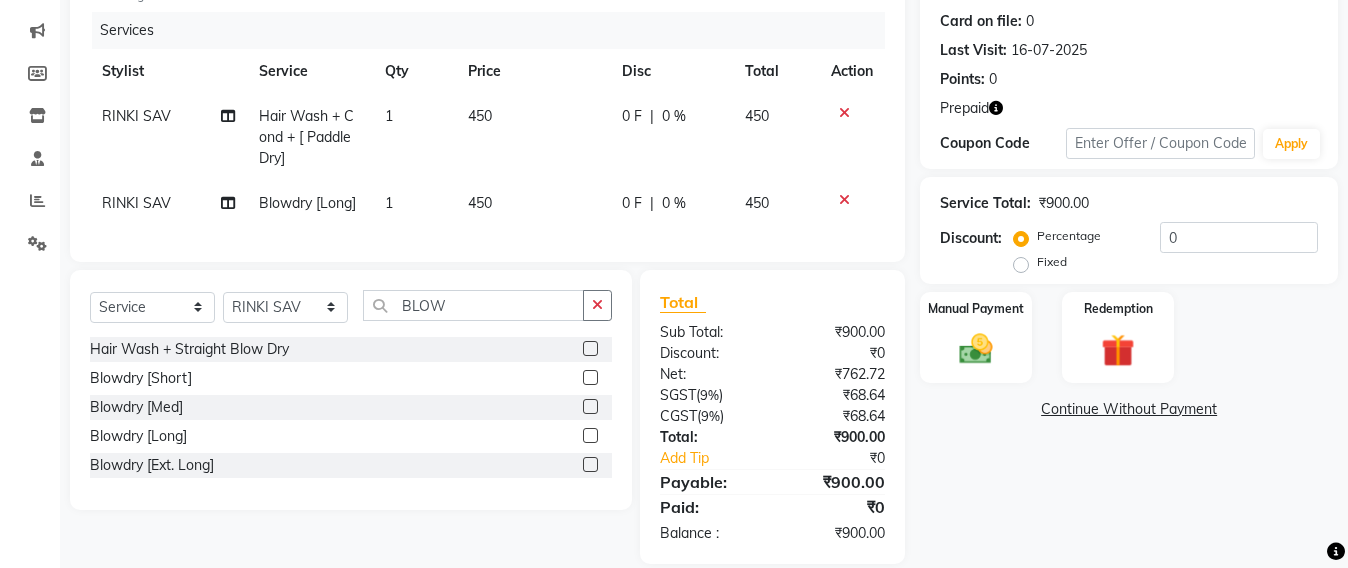 click on "450" 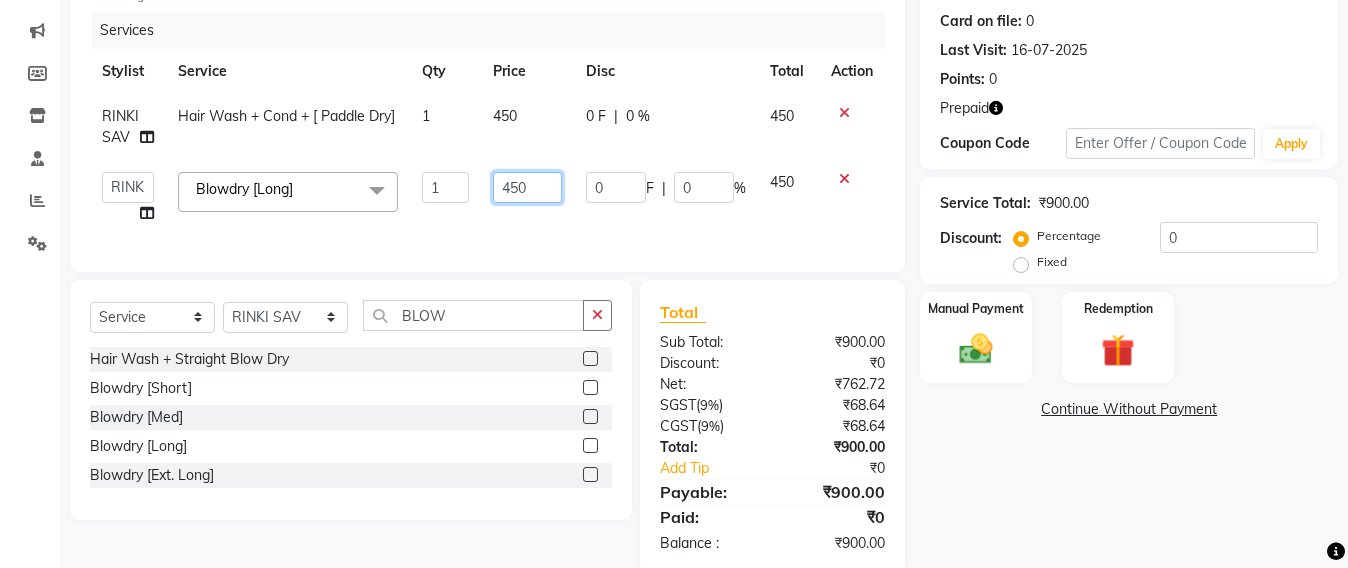click on "450" 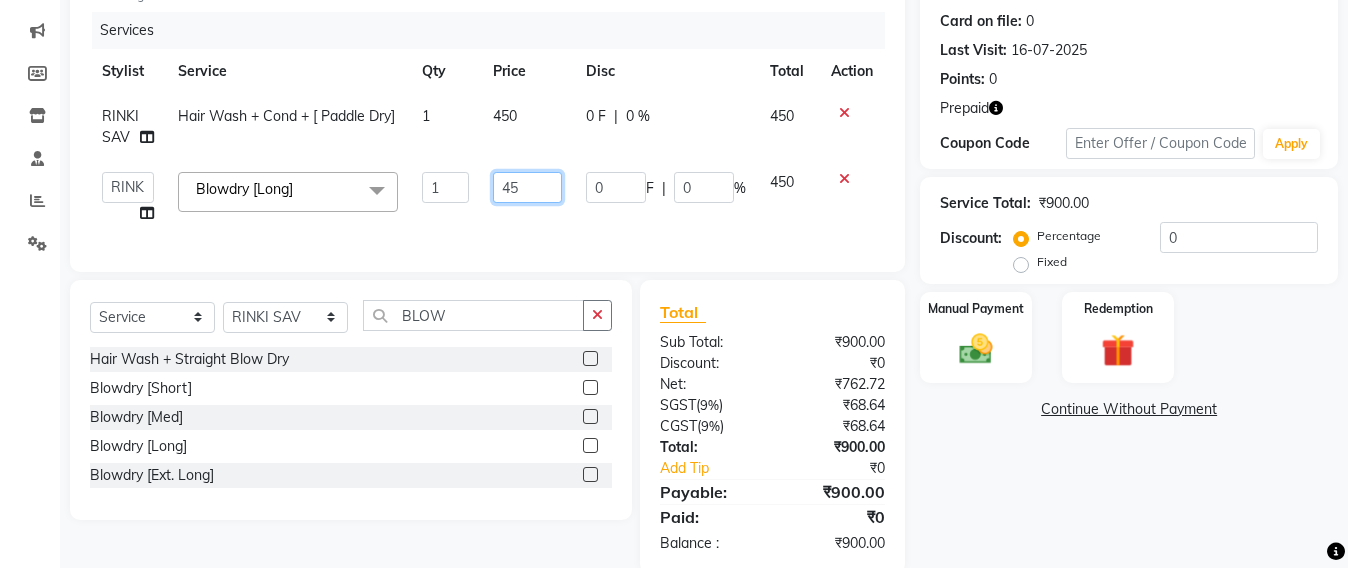 type on "4" 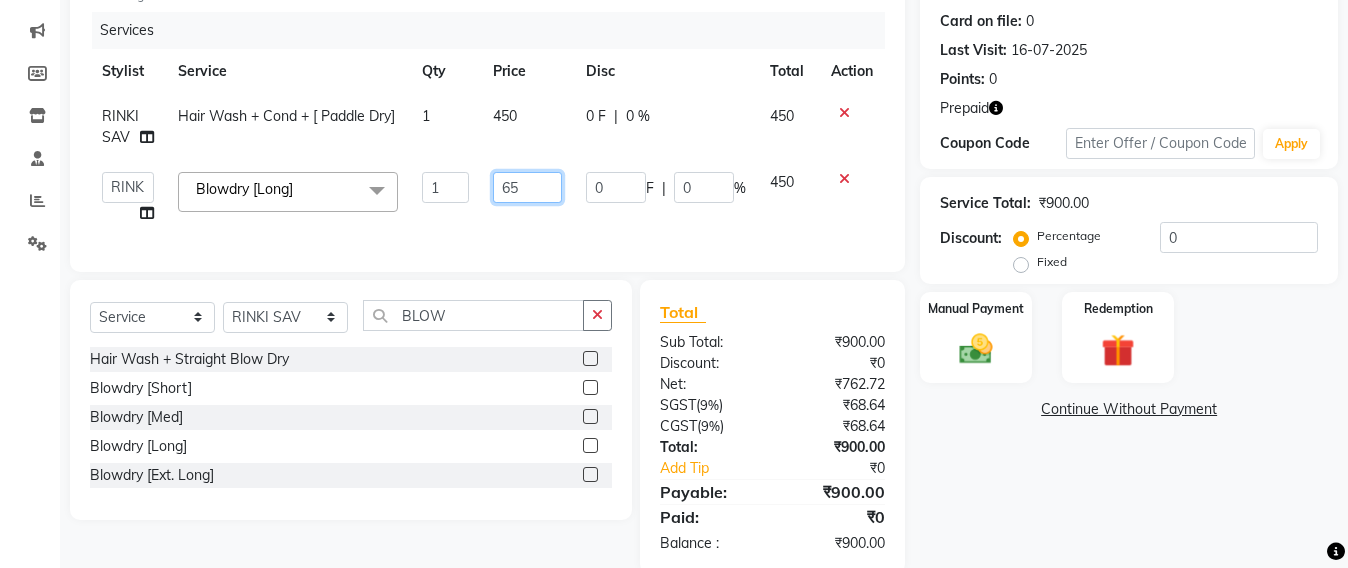 type on "650" 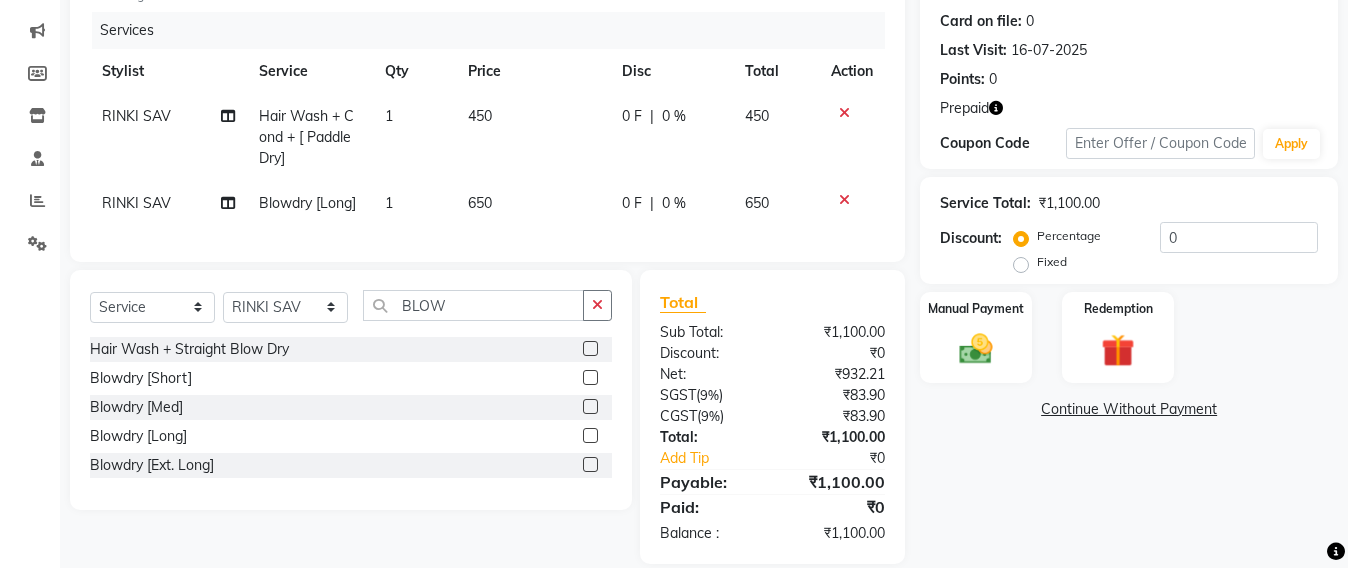 click on "Services Stylist Service Qty Price Disc Total Action RINKI SAV Hair Wash + Cond + [ Paddle Dry] 1 450 0 F | 0 % 450 RINKI SAV Blowdry [Long] 1 650 0 F | 0 % 650" 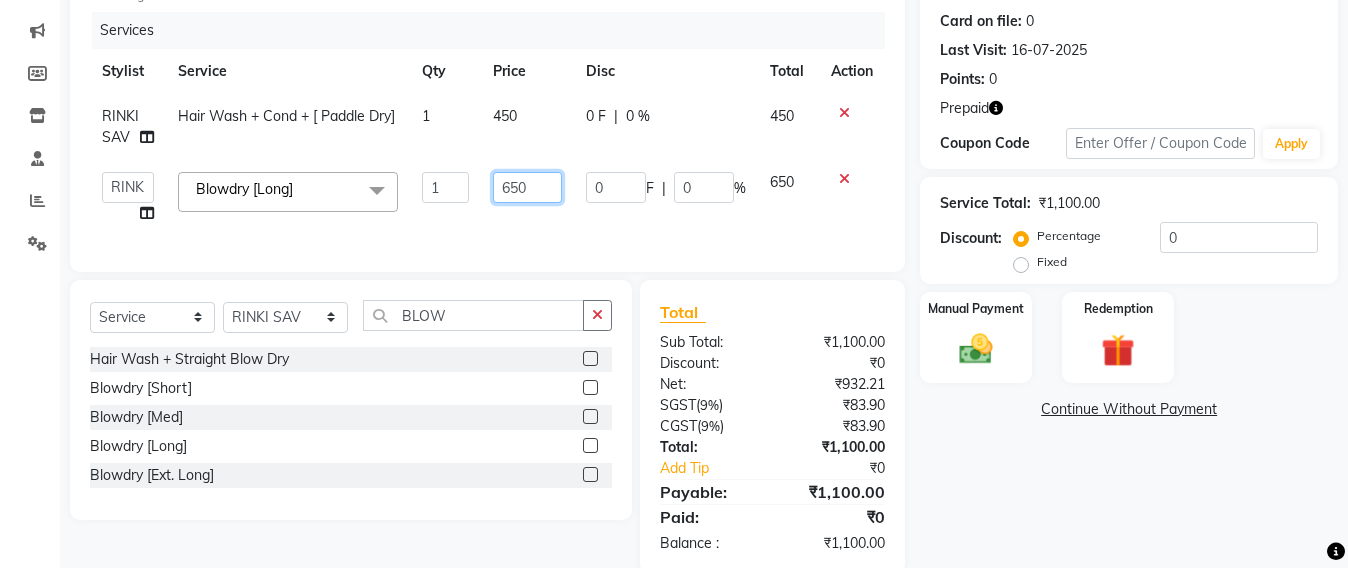 click on "650" 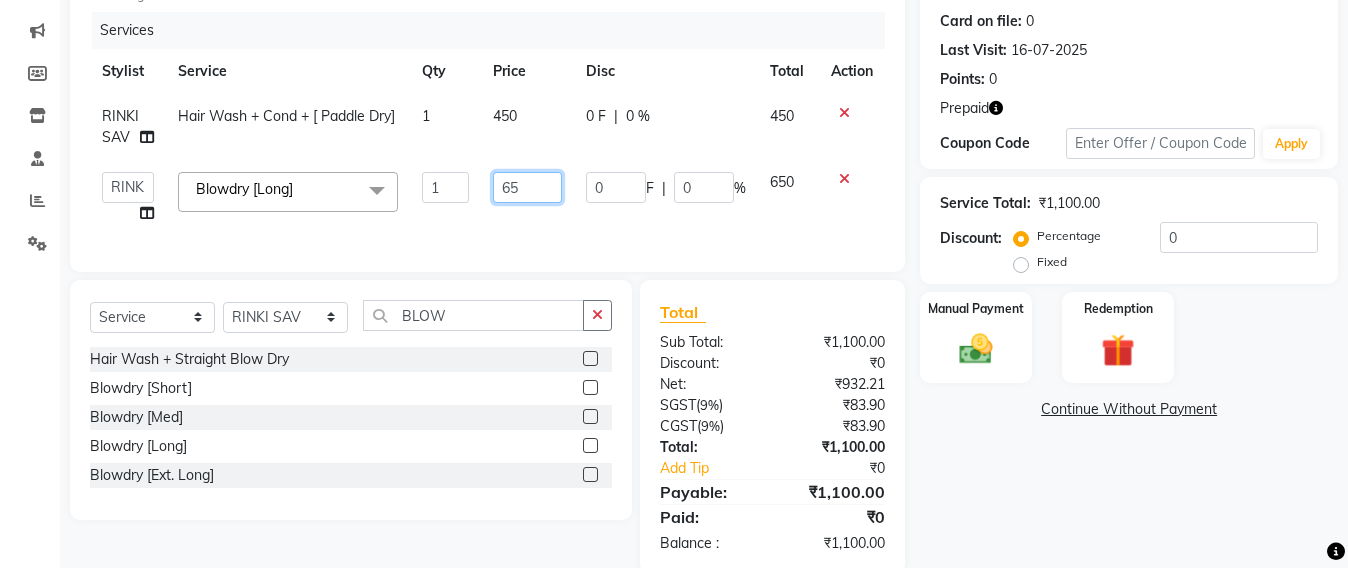 type on "6" 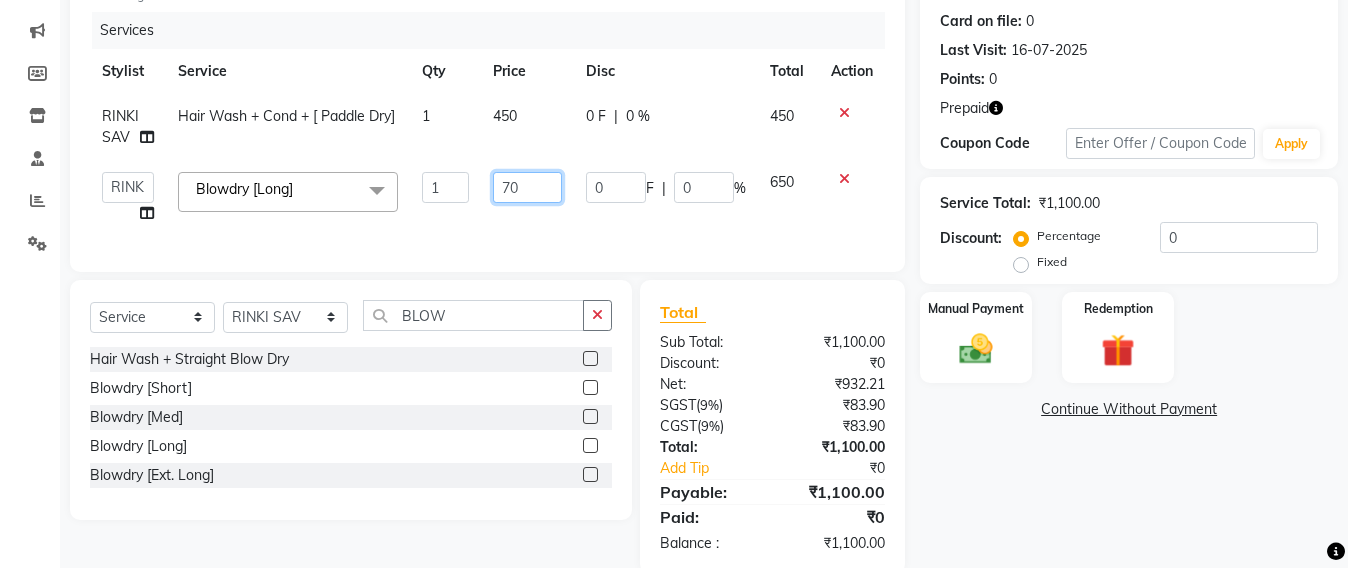 type on "700" 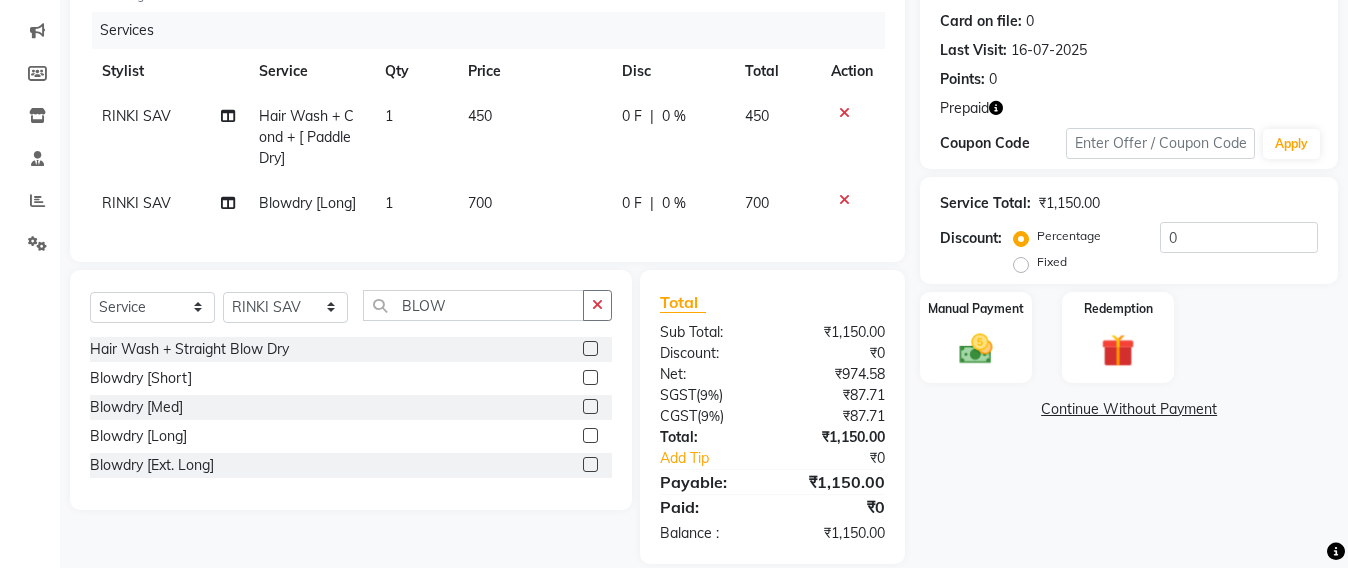 click on "700" 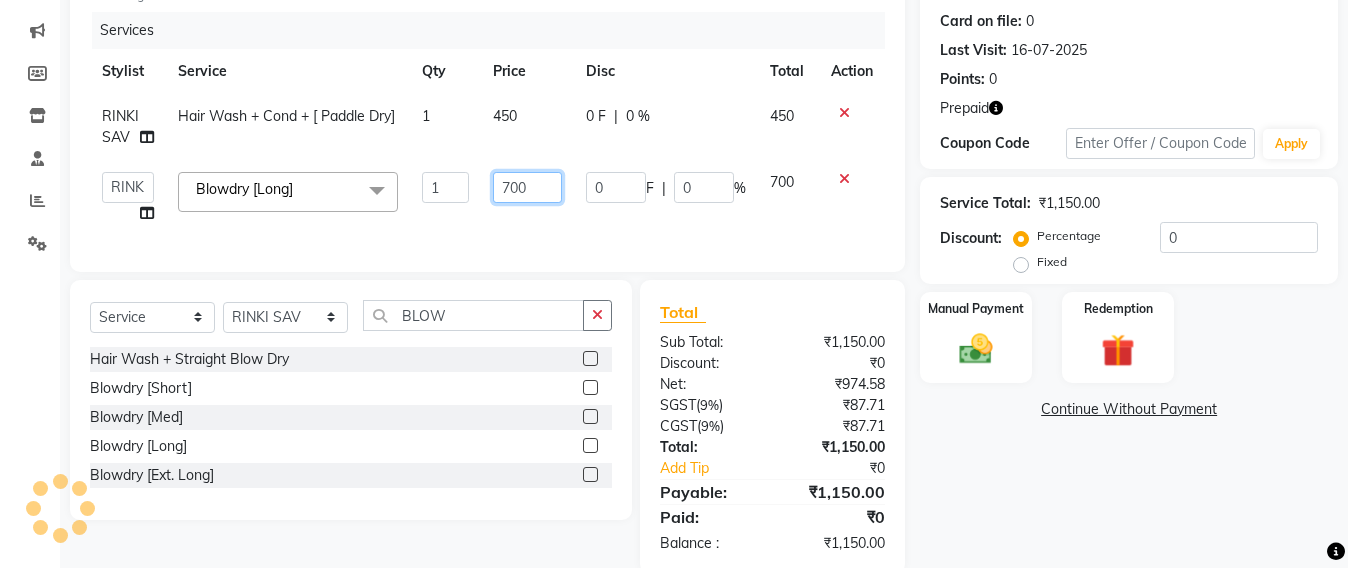 click on "700" 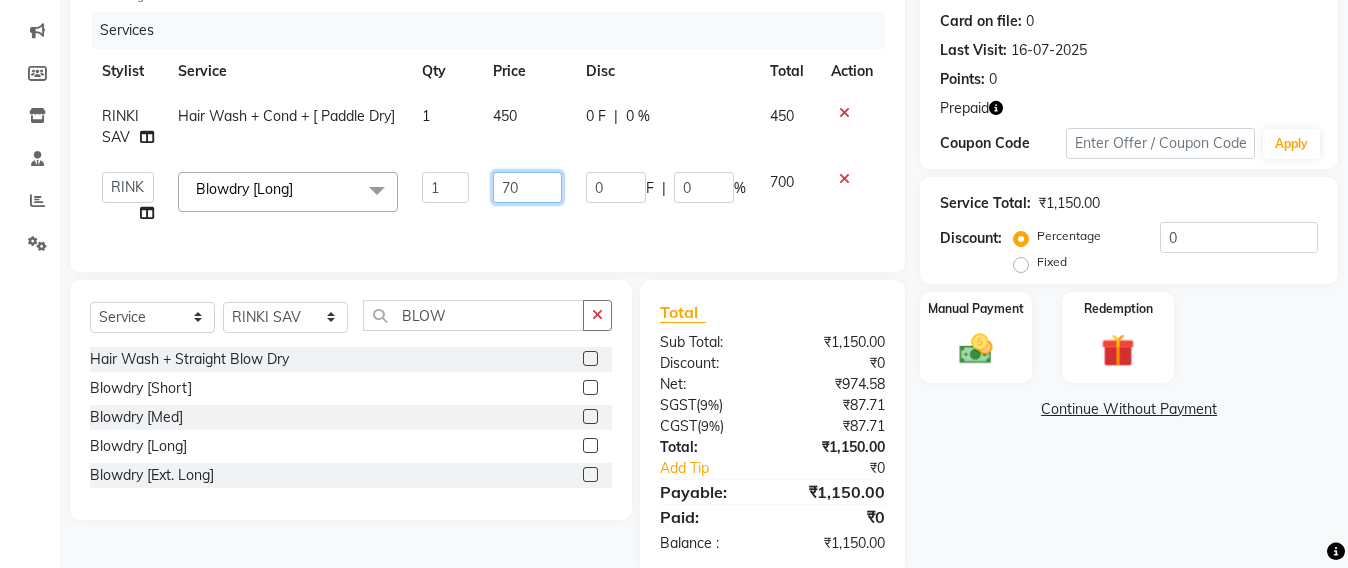 type on "7" 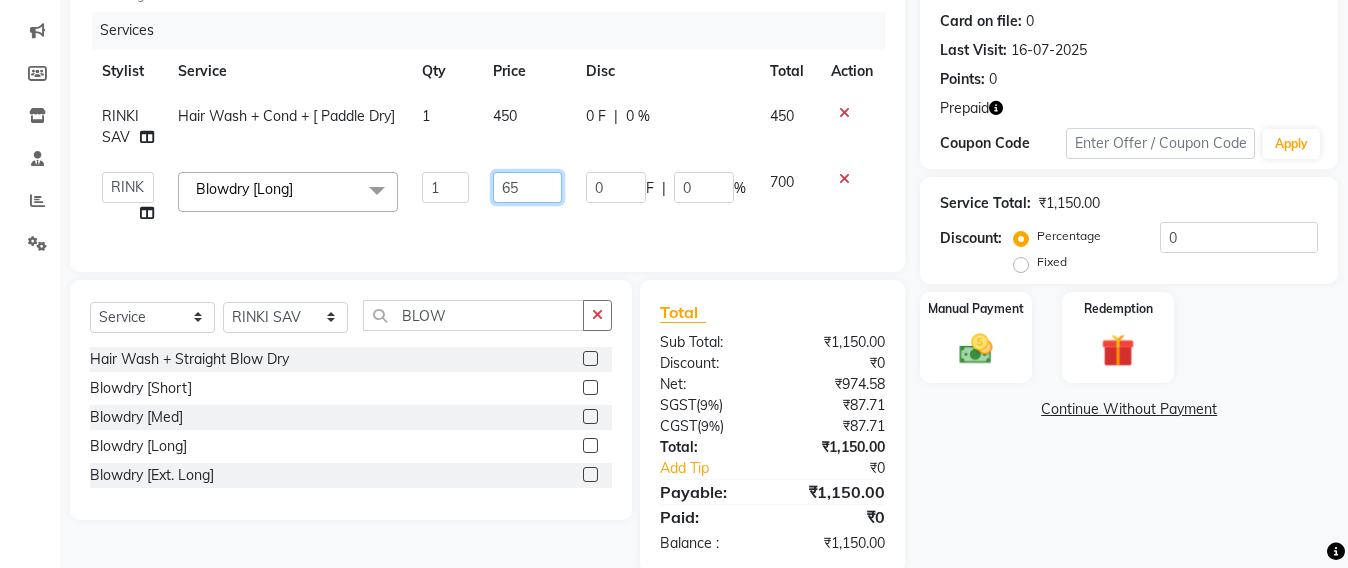 type on "650" 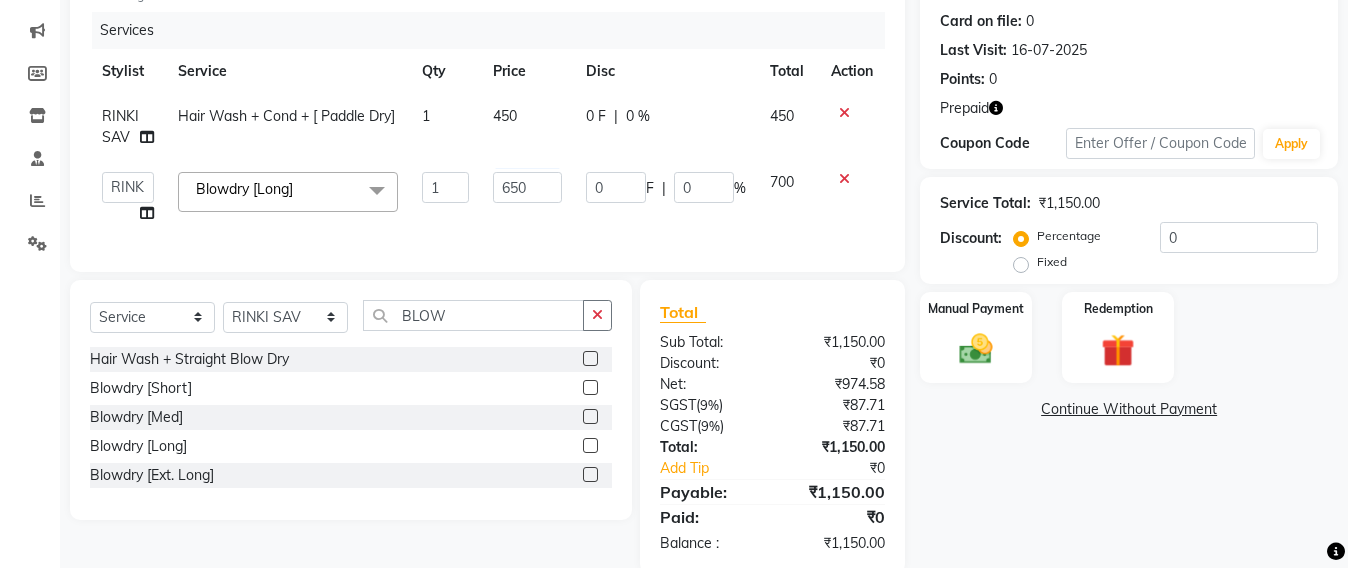 click on "Services Stylist Service Qty Price Disc Total Action RINKI SAV Hair Wash + Cond + [ Paddle Dry] 1 450 0 F | 0 % 450  Admin   [NAME]   [NAME]   [NAME]   [NAME]   [NAME]   [NAME]   [NAME]   [NAME]   RINKI SAV   [NAME]   [NAME] admin   Santacruz Manager   SAURAV   Siddhi   SOMAYANG VASHUM   [NAME]  Blowdry [Long]  x Upper Lip Bleach Half Legs Bleach Face & Neck Bleach Half Arms Bleach Full Arms Bleach Under Arms Bleach Half Front Bleach Full Back Bleach Stomach Bleach Full Legs Bleach Palms Bleach Feet Bleach Full Body Bleach Full Back /front Scrub EYE LINER ELBOW DTAN TASHAN MANICURE TASHAN PEDICURE Full Front Bleach Half Back Bleach Saree Draping Light Makeup Bridal Make Up Groom Makeup Party Make Up Basic Make Up Eye Lashes Regular Clean Up 03+ Seaweed 03+ Whitening Nose Clean Up HYDRA CLEAN UP Balayage Hair Tonning Or Refreshing Hair Color [Short] Hair Color [Ext. Long] Inoa [Ext. Long] Crown Touch Up 1" 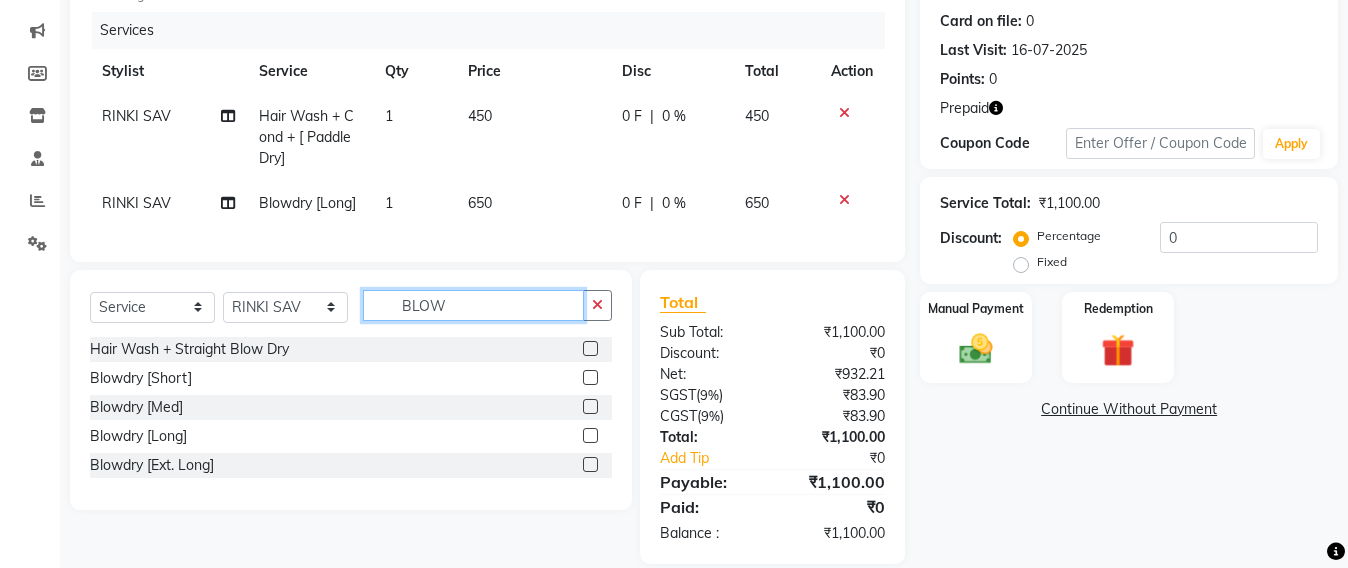 click on "BLOW" 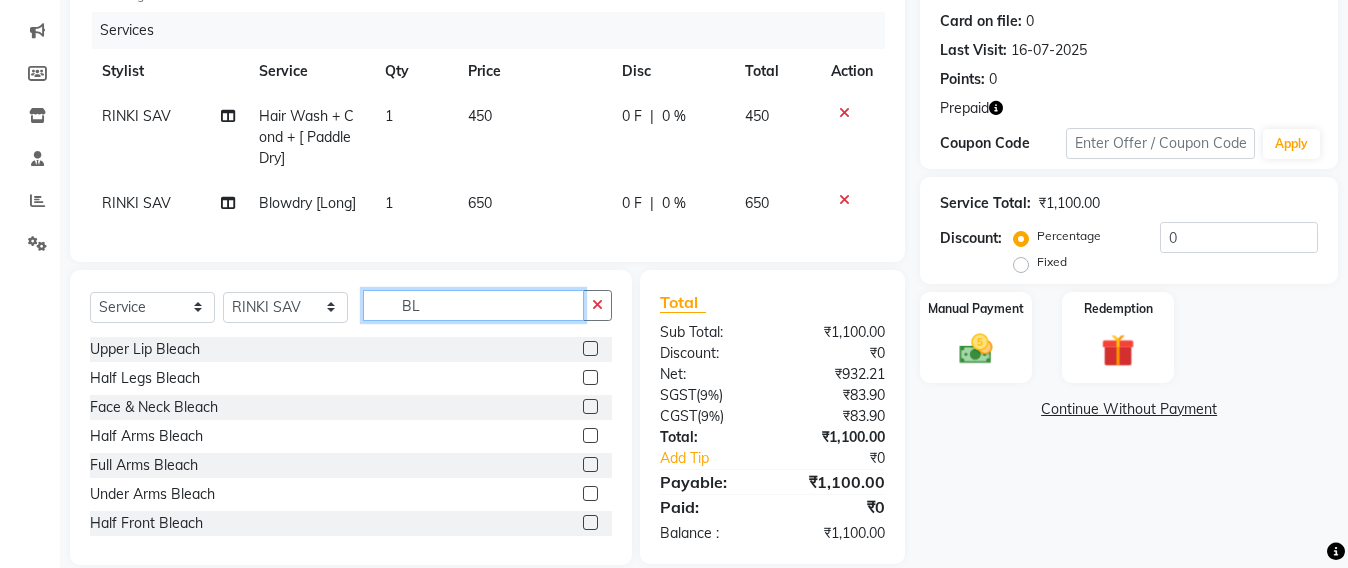 type on "B" 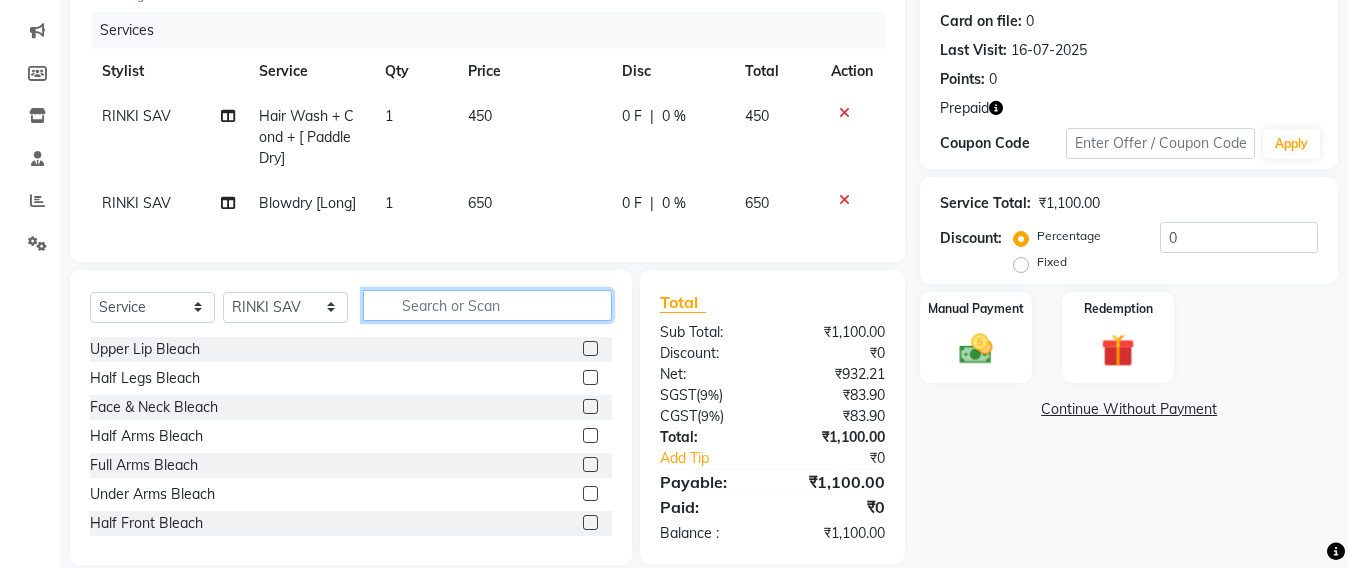 type 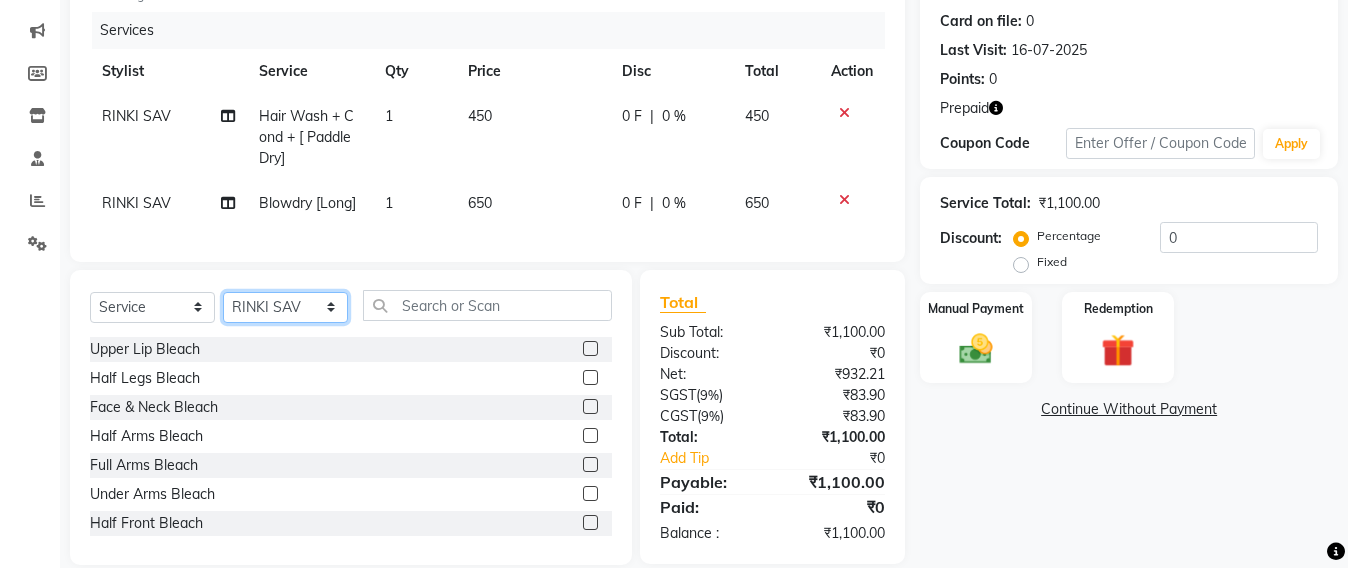 click on "Select Stylist Admin Avesh Sankat AZHER SHAIKH Jayeshree Mahtre Manisha Subodh Shedge Muskaan Pramila Vinayak Mhatre prathmesh mahattre Pratibha Nilesh Sharma RINKI SAV Rosy Sunil Jadhav Sameer shah admin Santacruz Manager SAURAV Siddhi SOMAYANG VASHUM Tejasvi Bhosle" 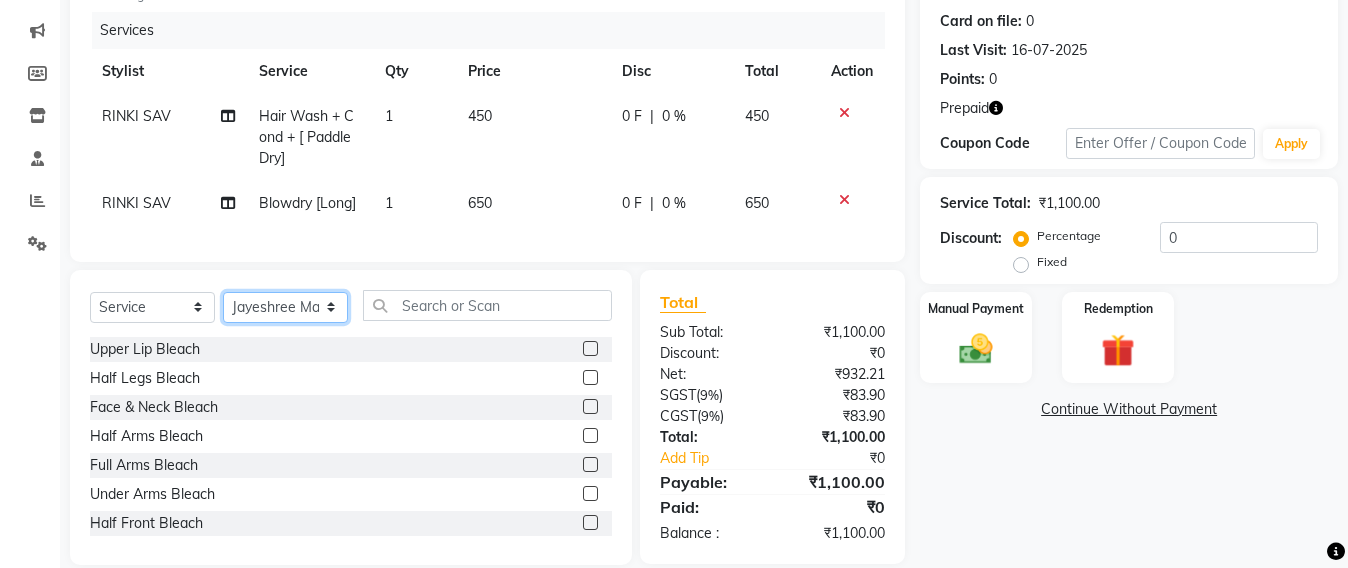 click on "Select Stylist Admin Avesh Sankat AZHER SHAIKH Jayeshree Mahtre Manisha Subodh Shedge Muskaan Pramila Vinayak Mhatre prathmesh mahattre Pratibha Nilesh Sharma RINKI SAV Rosy Sunil Jadhav Sameer shah admin Santacruz Manager SAURAV Siddhi SOMAYANG VASHUM Tejasvi Bhosle" 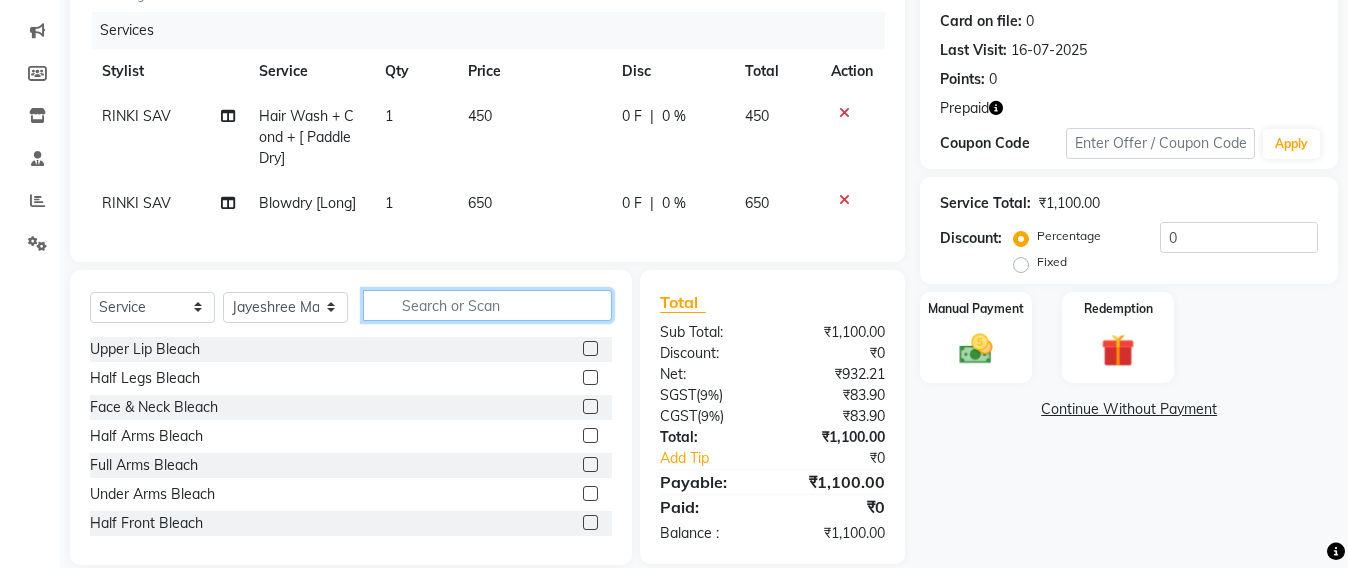 click 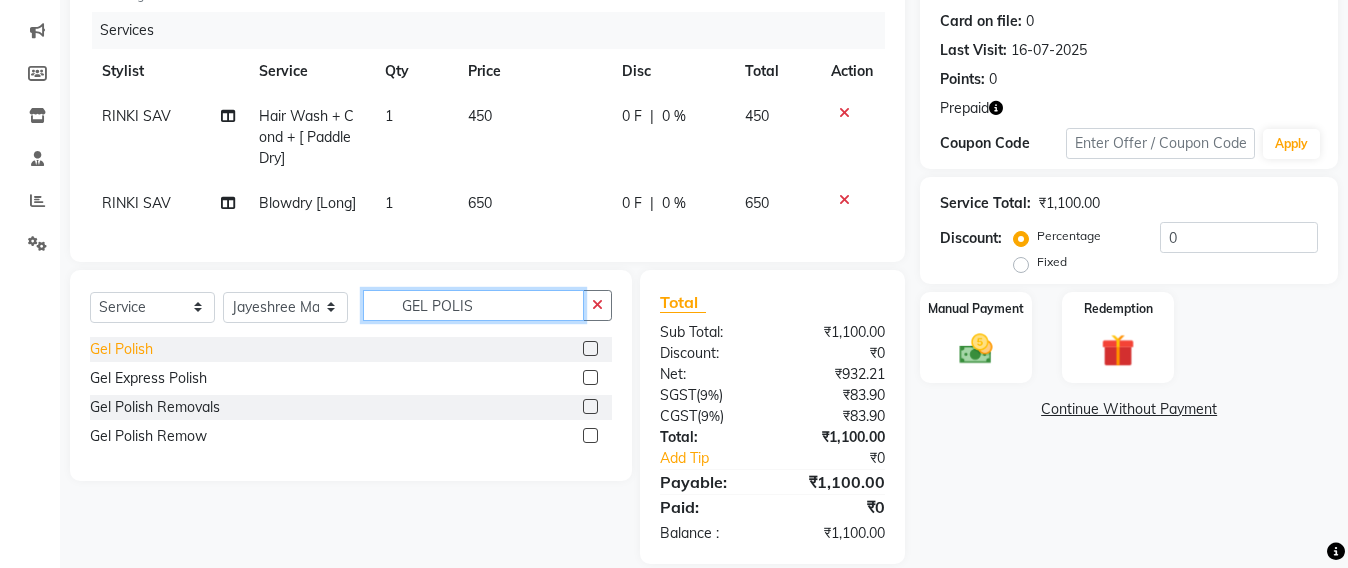 type on "GEL POLIS" 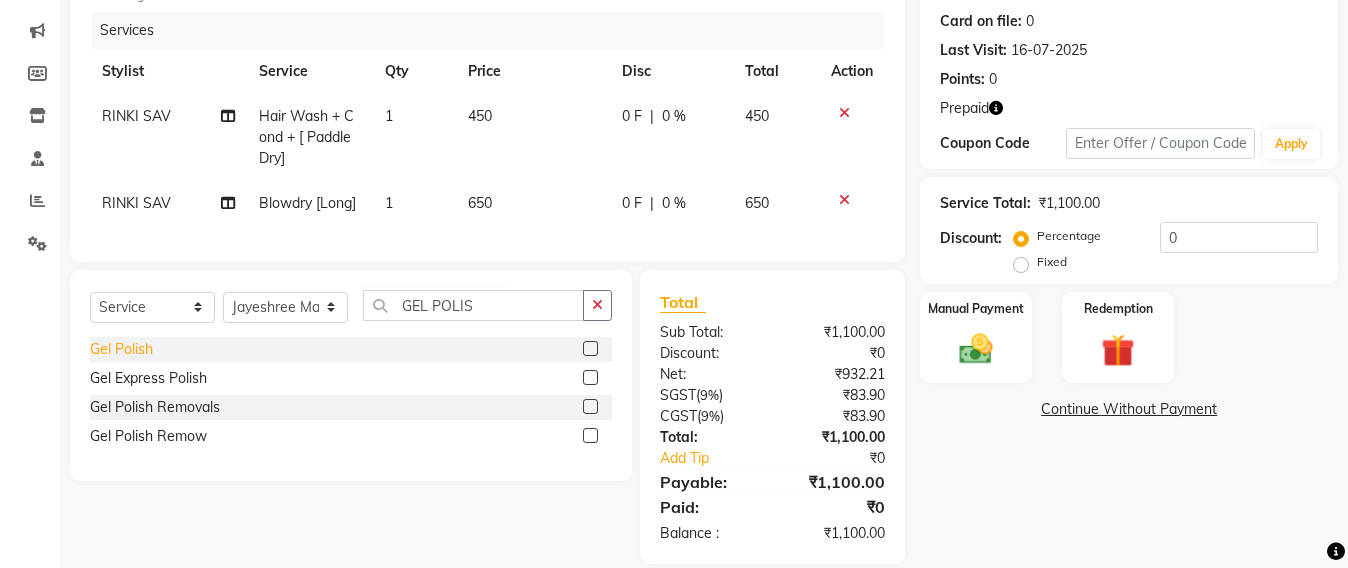 click on "Gel Polish" 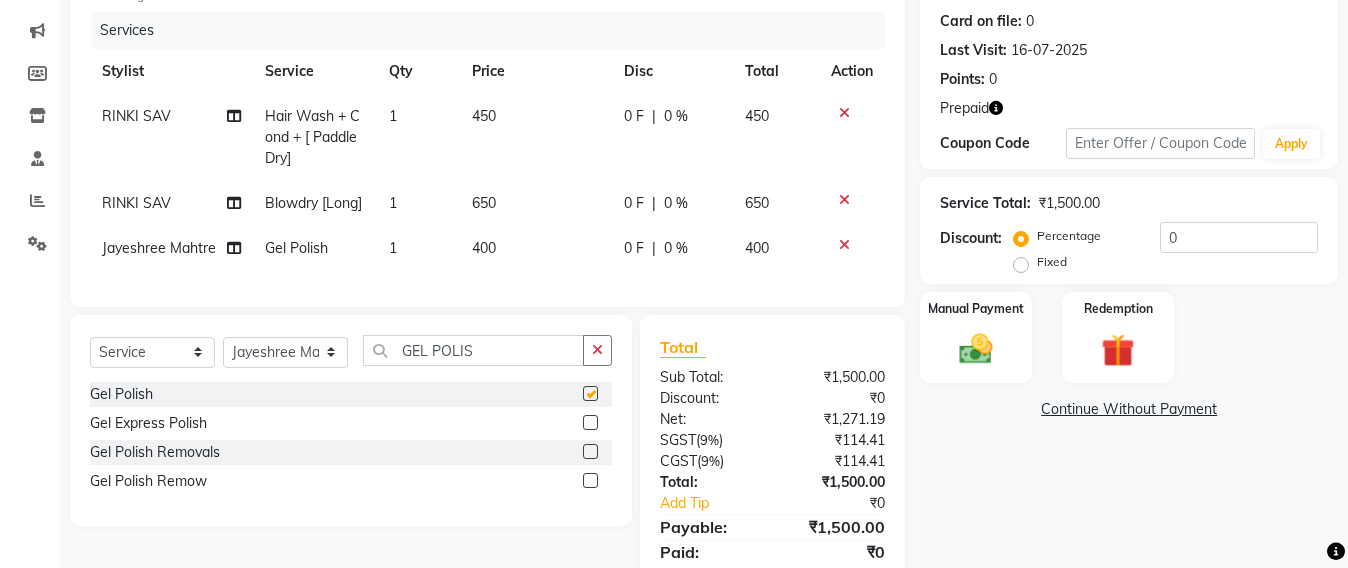 checkbox on "false" 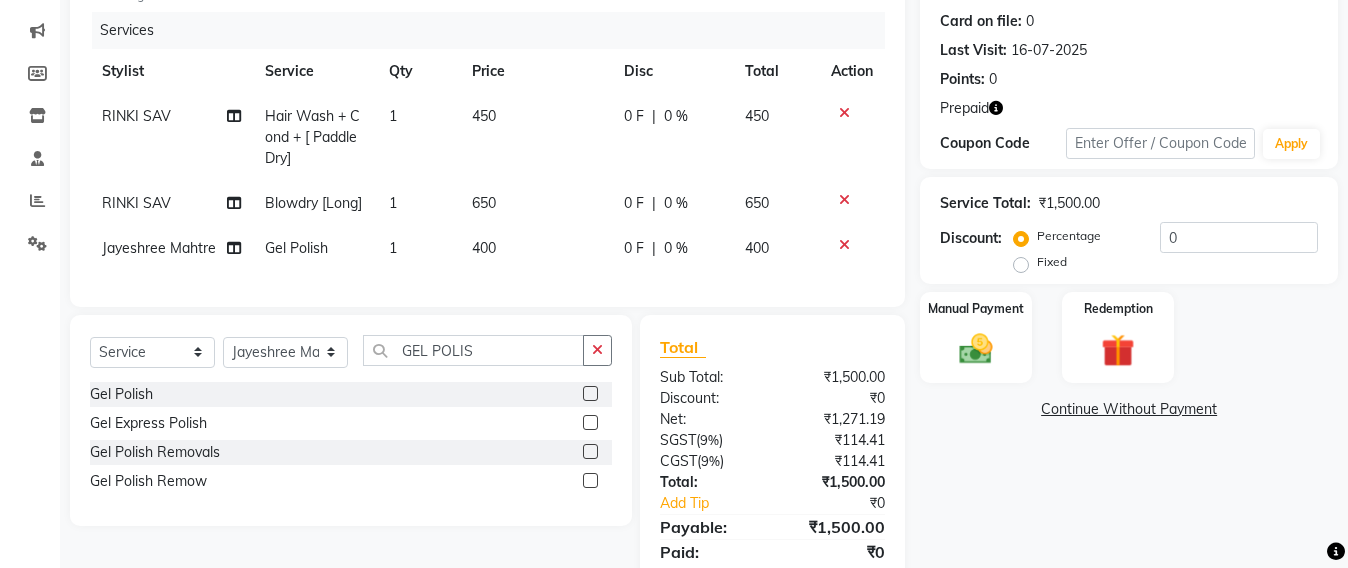 click on "400" 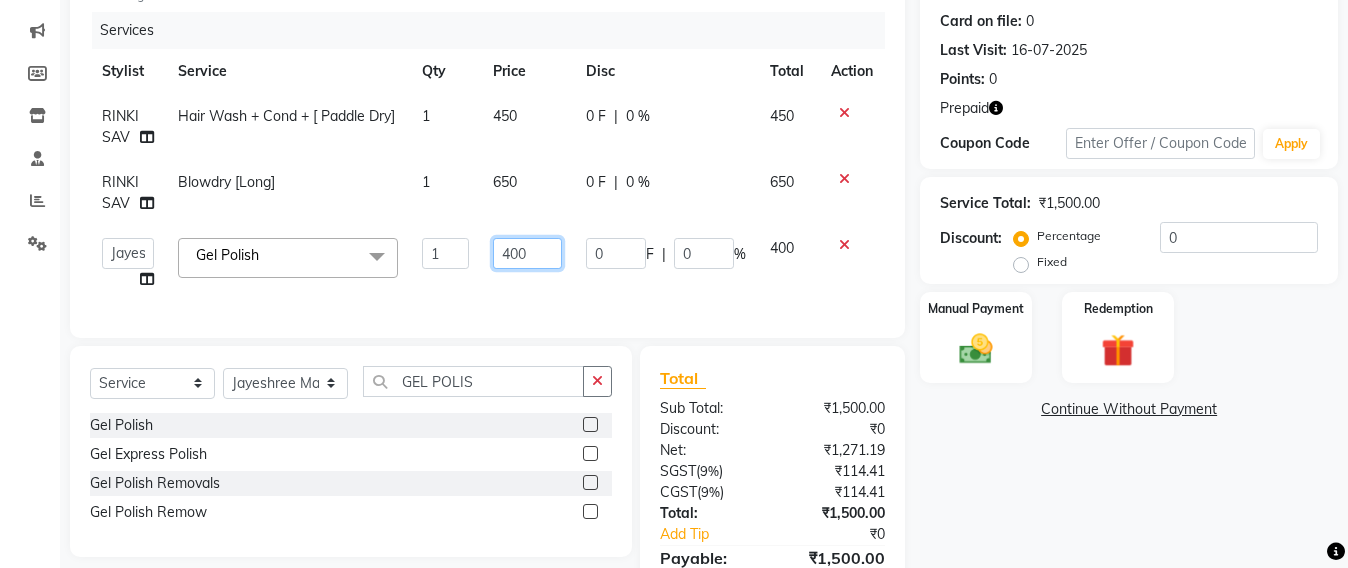 click on "400" 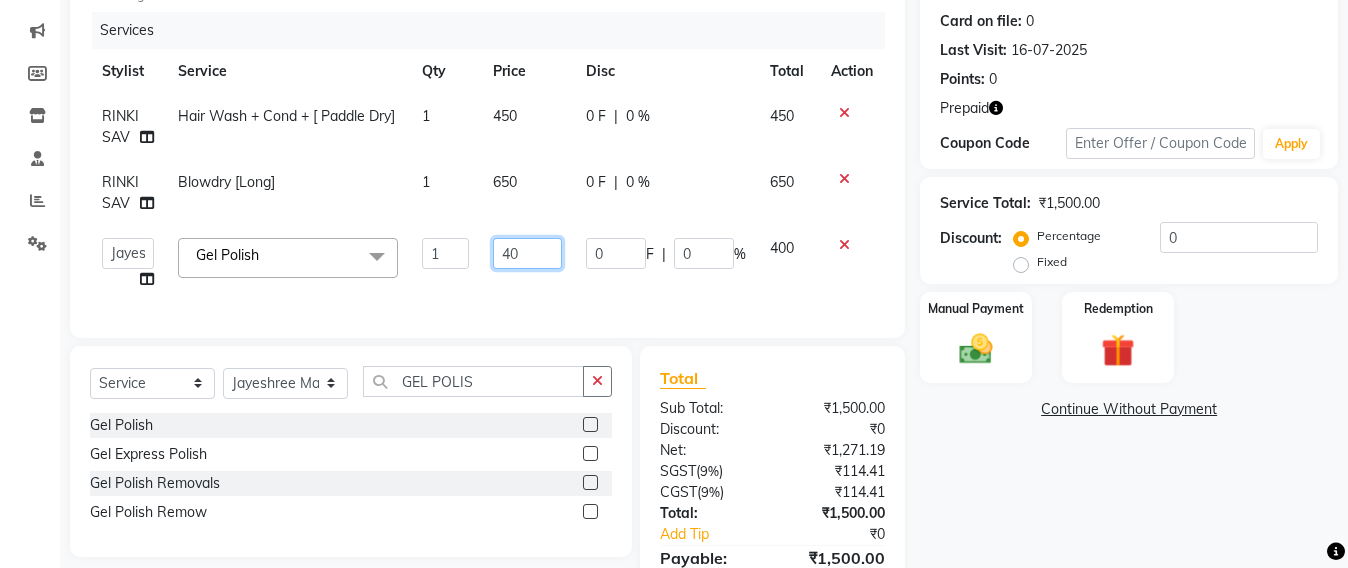 type on "4" 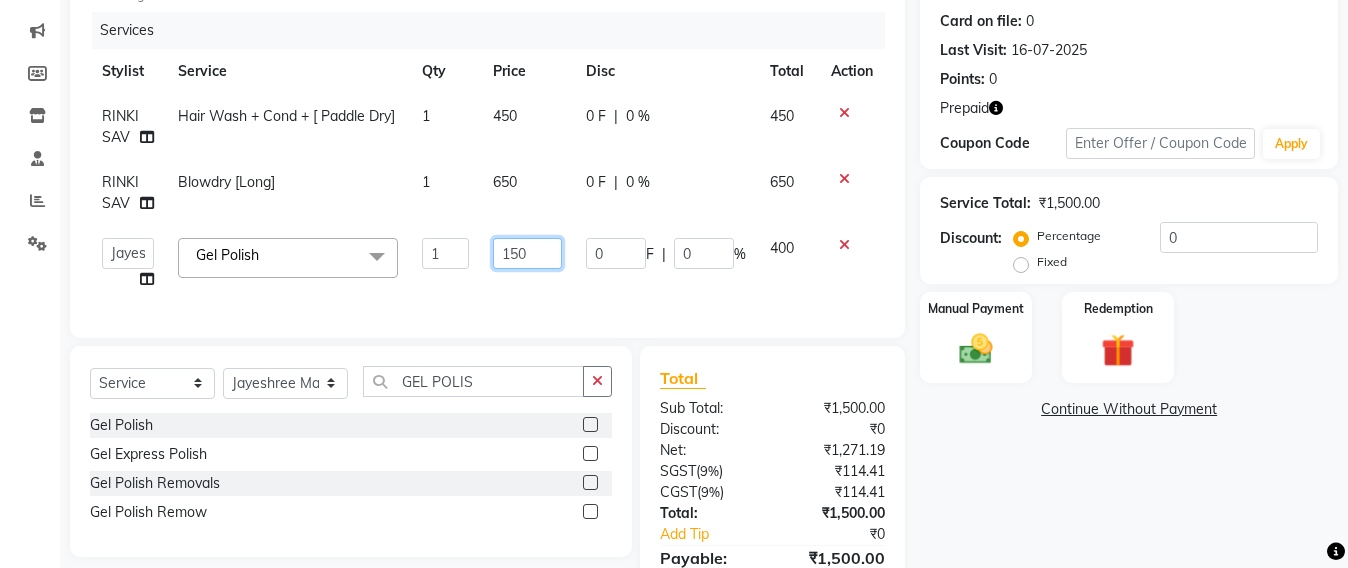 type on "1500" 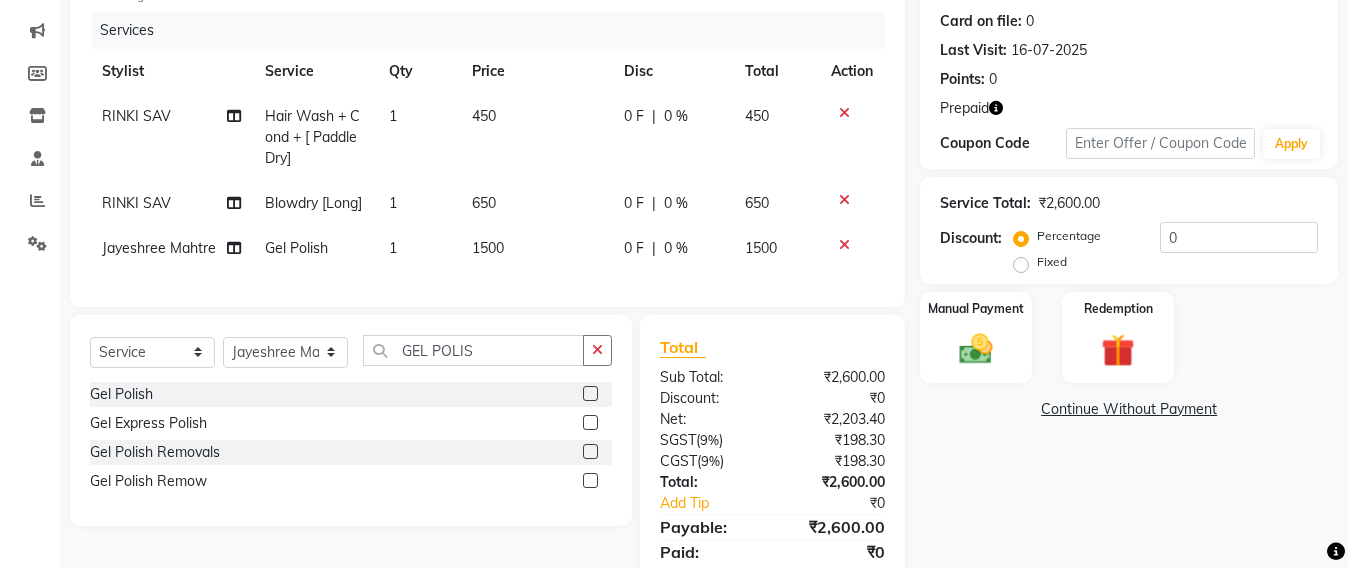 click on "Services Stylist Service Qty Price Disc Total Action RINKI SAV Hair Wash + Cond + [ Paddle Dry] 1 450 0 F | 0 % 450 RINKI SAV Blowdry [Long] 1 650 0 F | 0 % 650 [FIRST] [LAST] Gel Polish 1 1500 0 F | 0 % 1500" 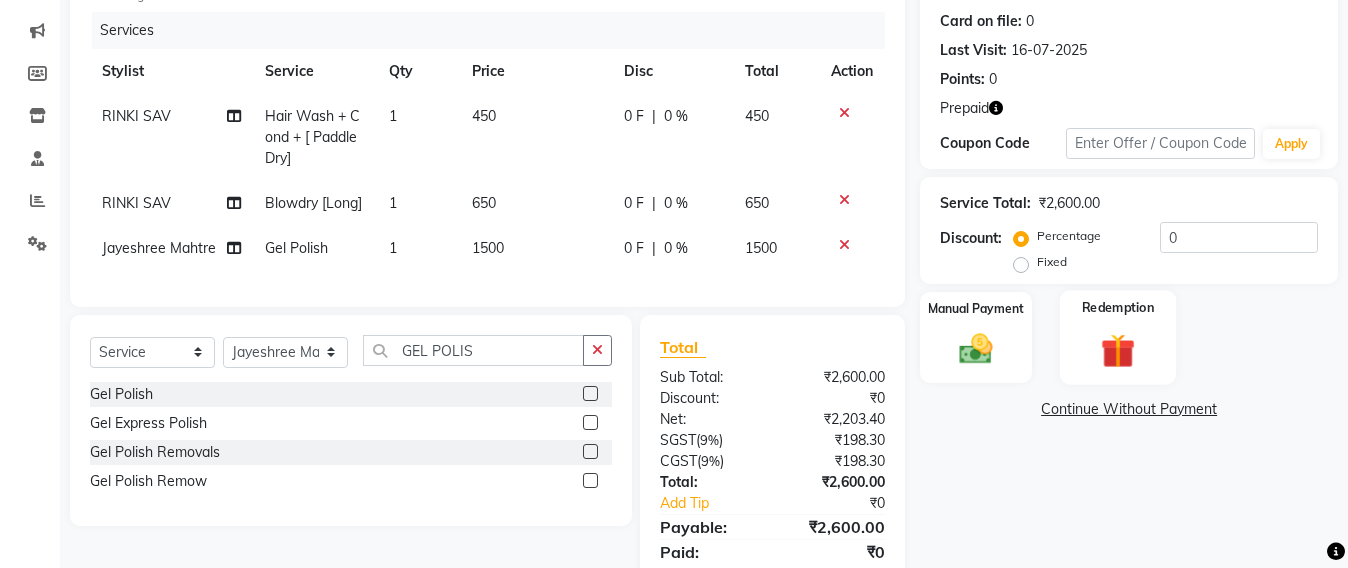 click 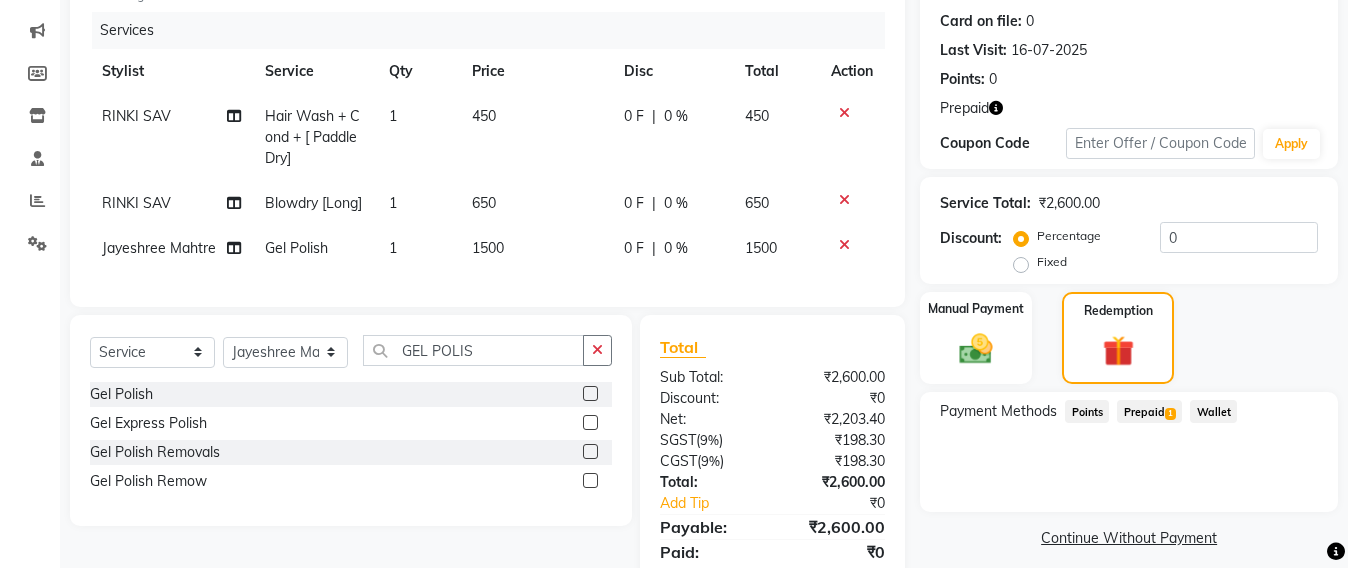 click on "Prepaid  1" 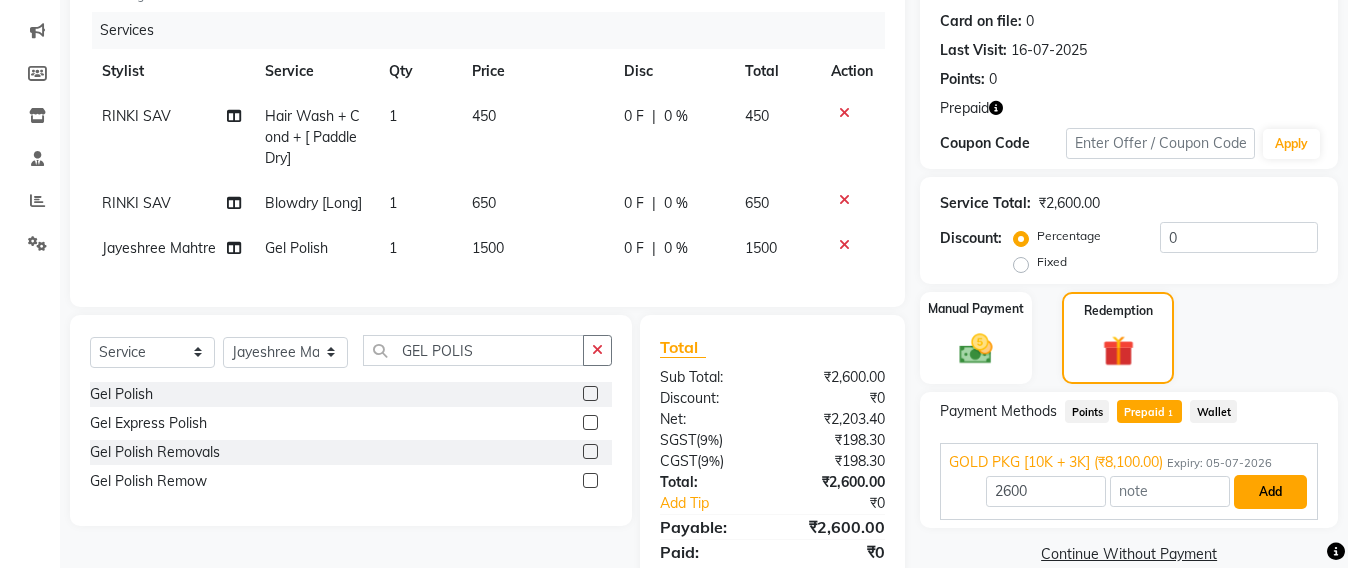 click on "Add" at bounding box center (1270, 492) 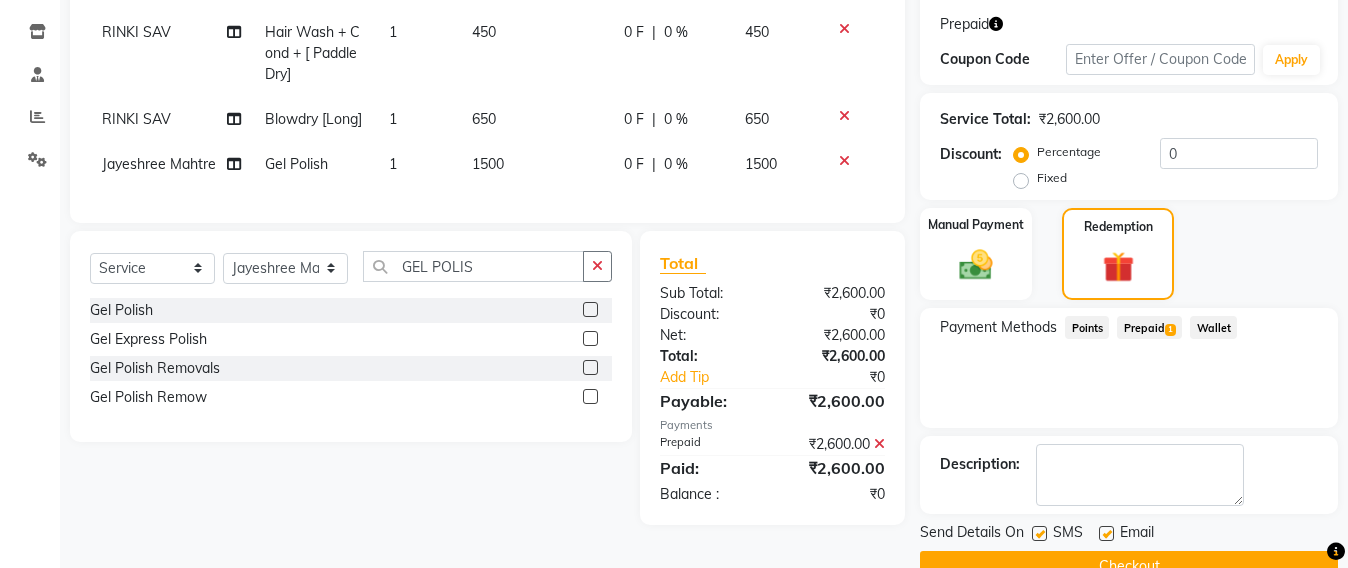 scroll, scrollTop: 370, scrollLeft: 0, axis: vertical 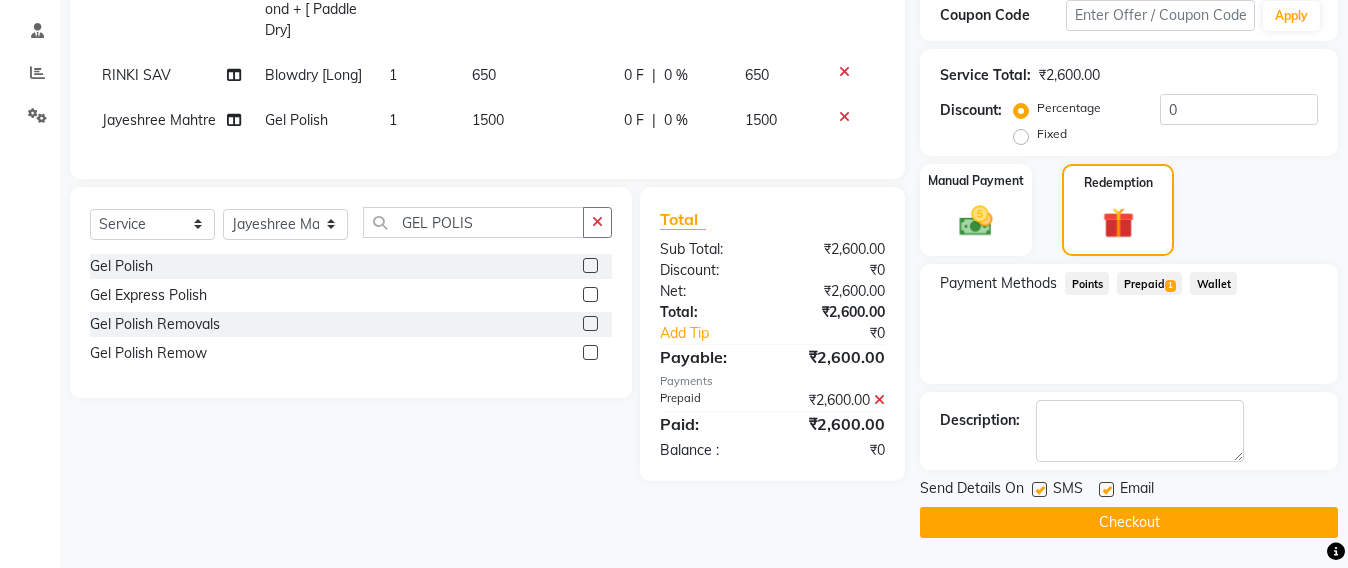 click on "Checkout" 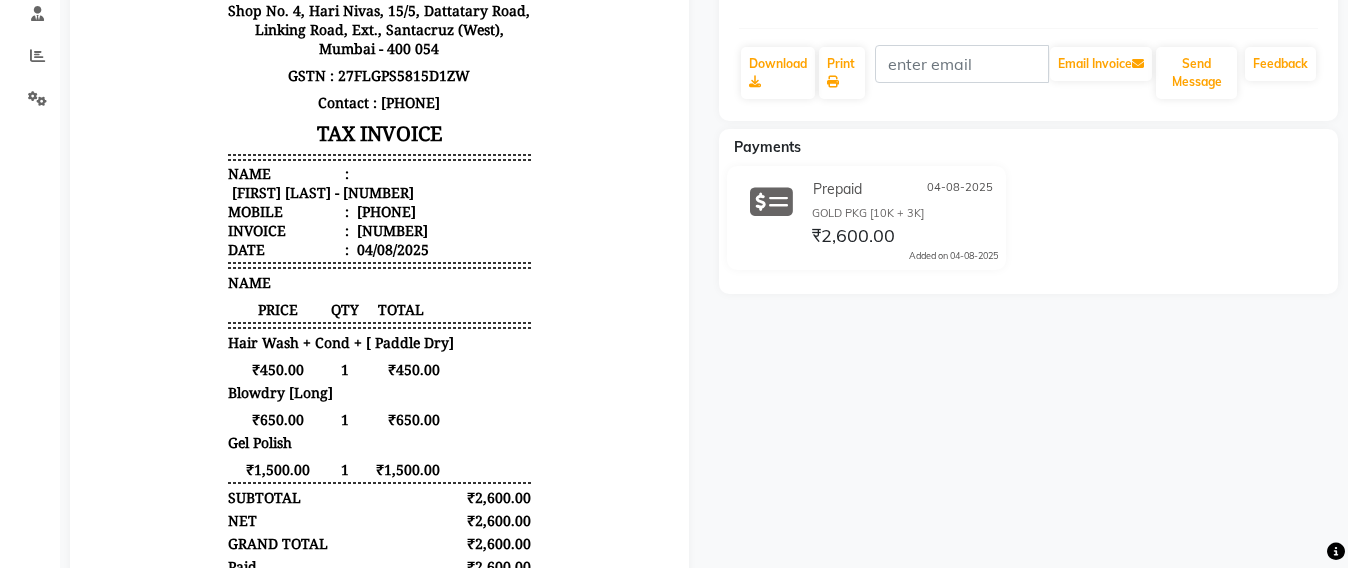 scroll, scrollTop: 0, scrollLeft: 0, axis: both 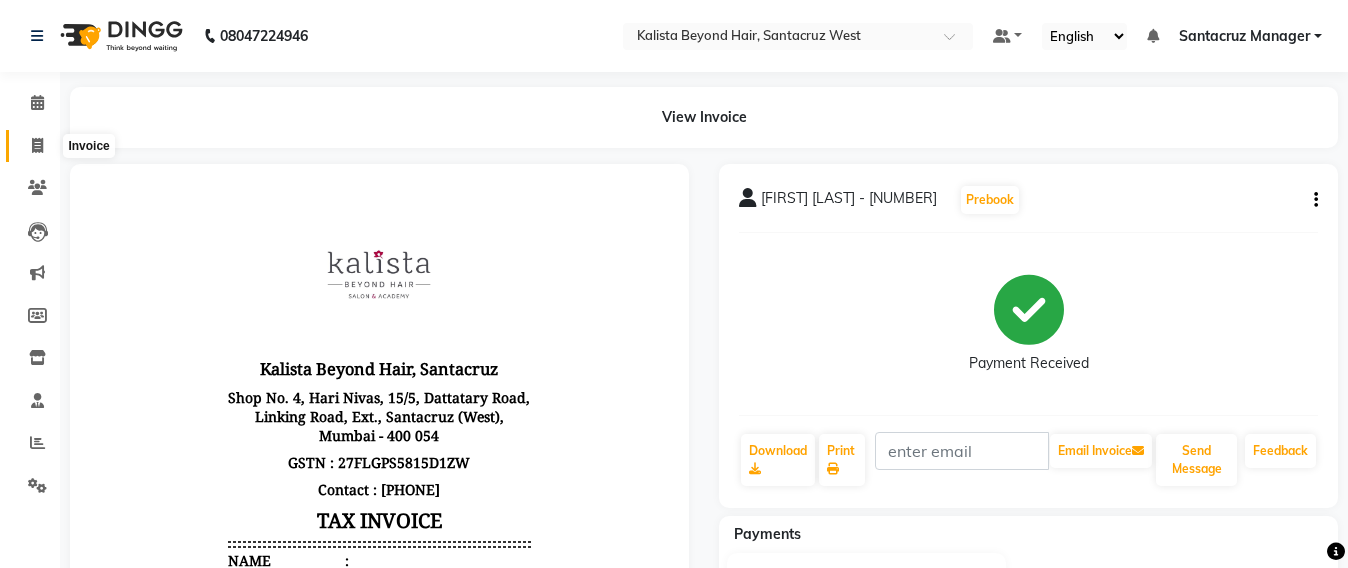 click 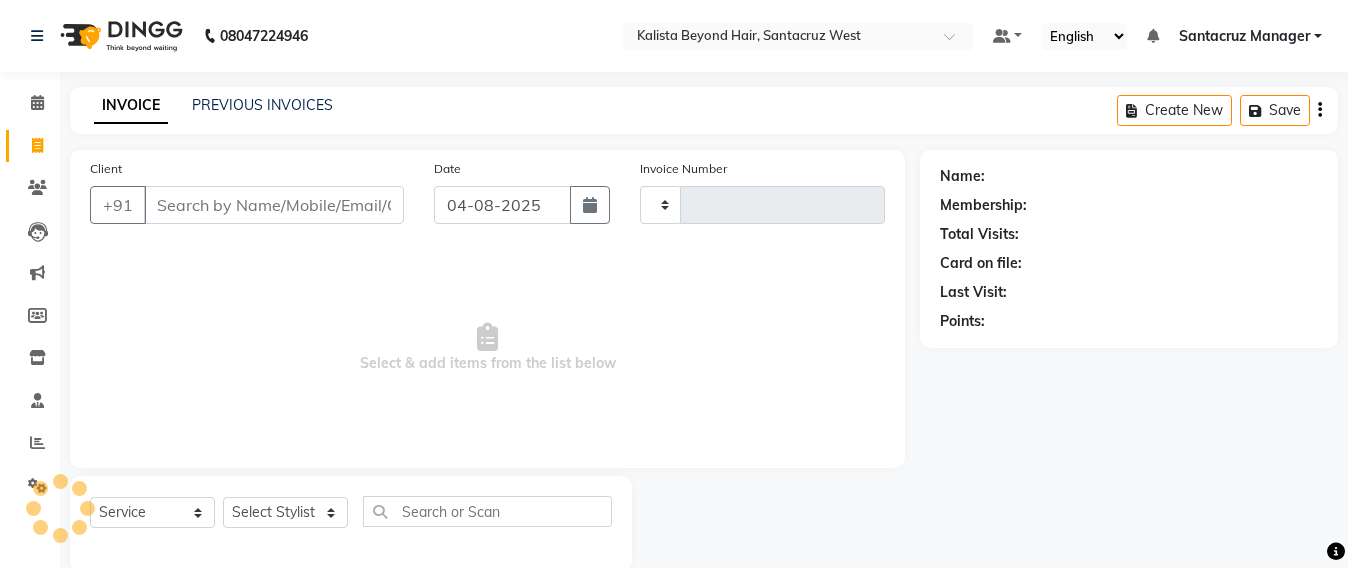 scroll, scrollTop: 33, scrollLeft: 0, axis: vertical 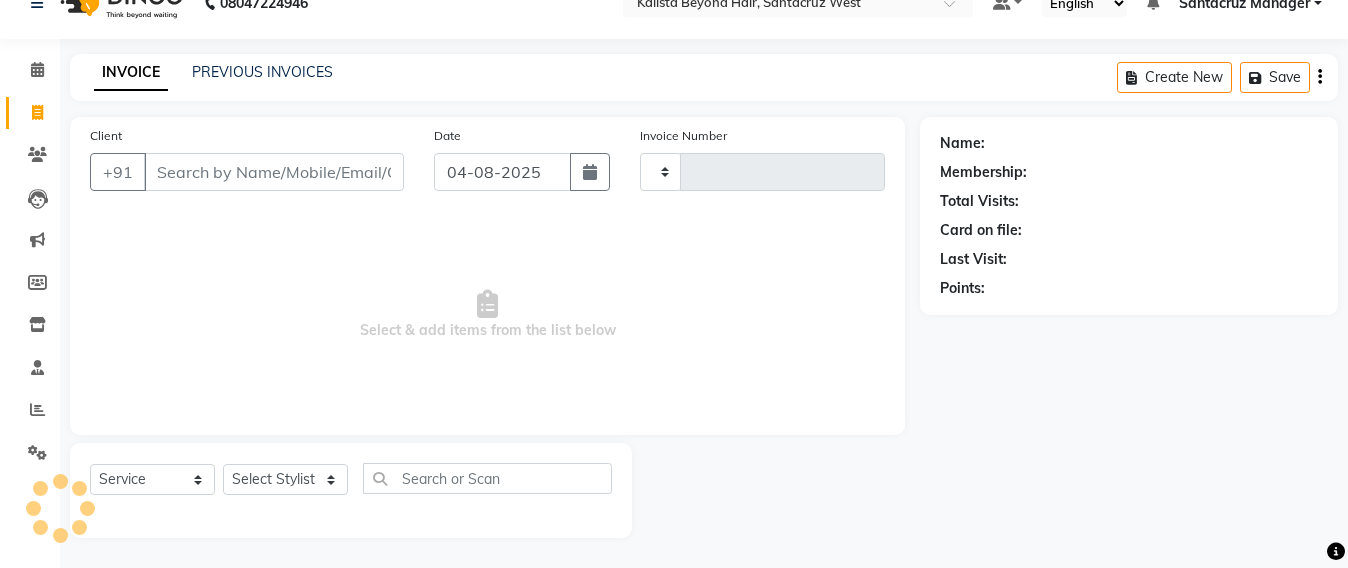 type on "5633" 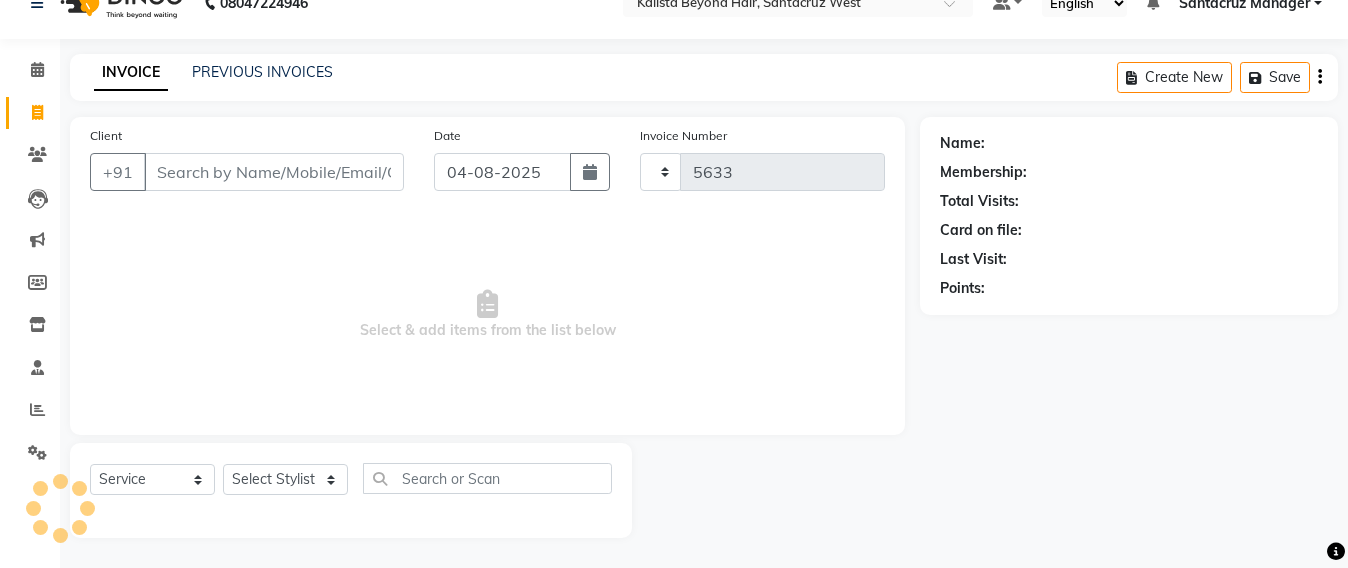 select on "6357" 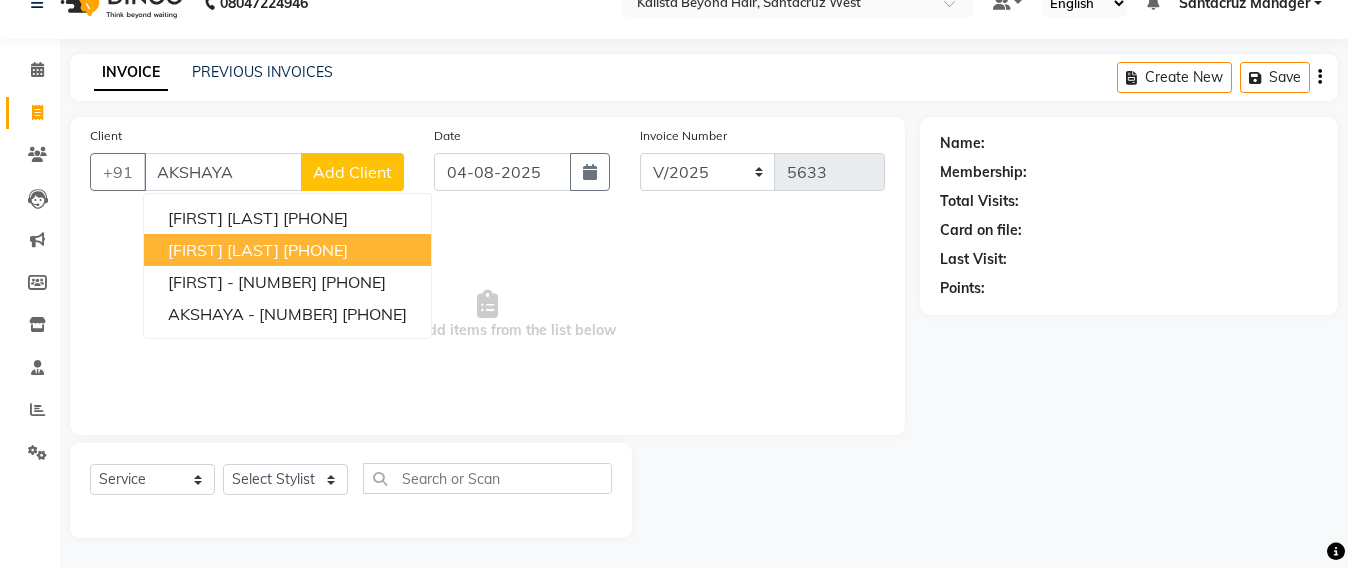 click on "[FIRST] [LAST]" at bounding box center [223, 250] 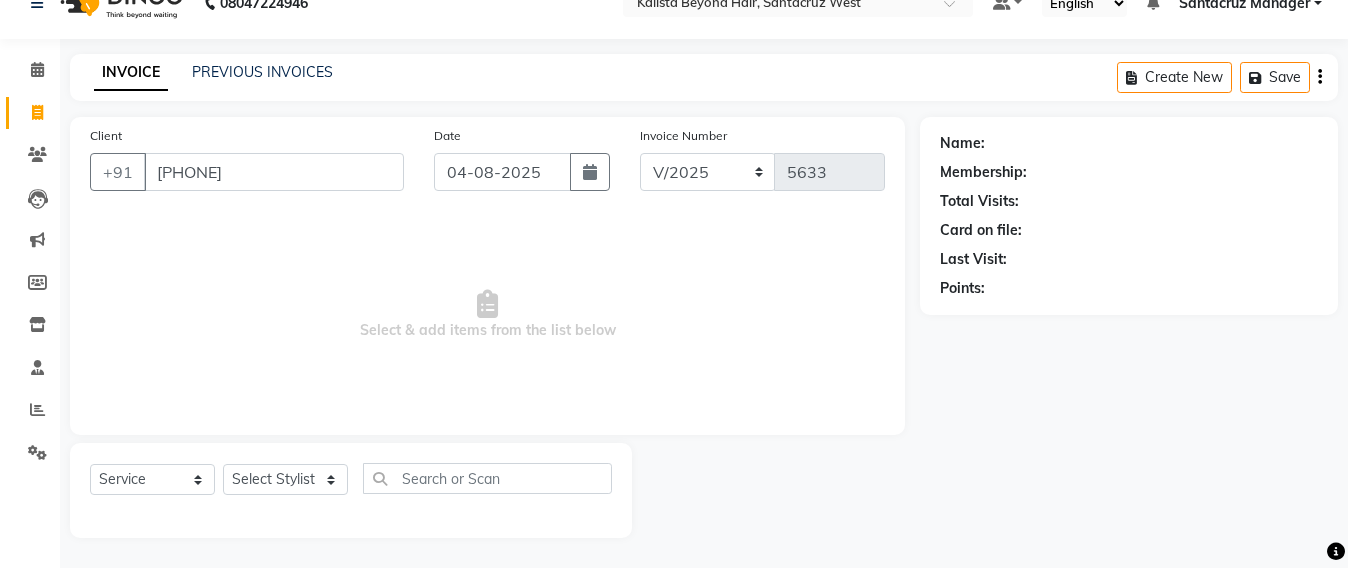 type on "[PHONE]" 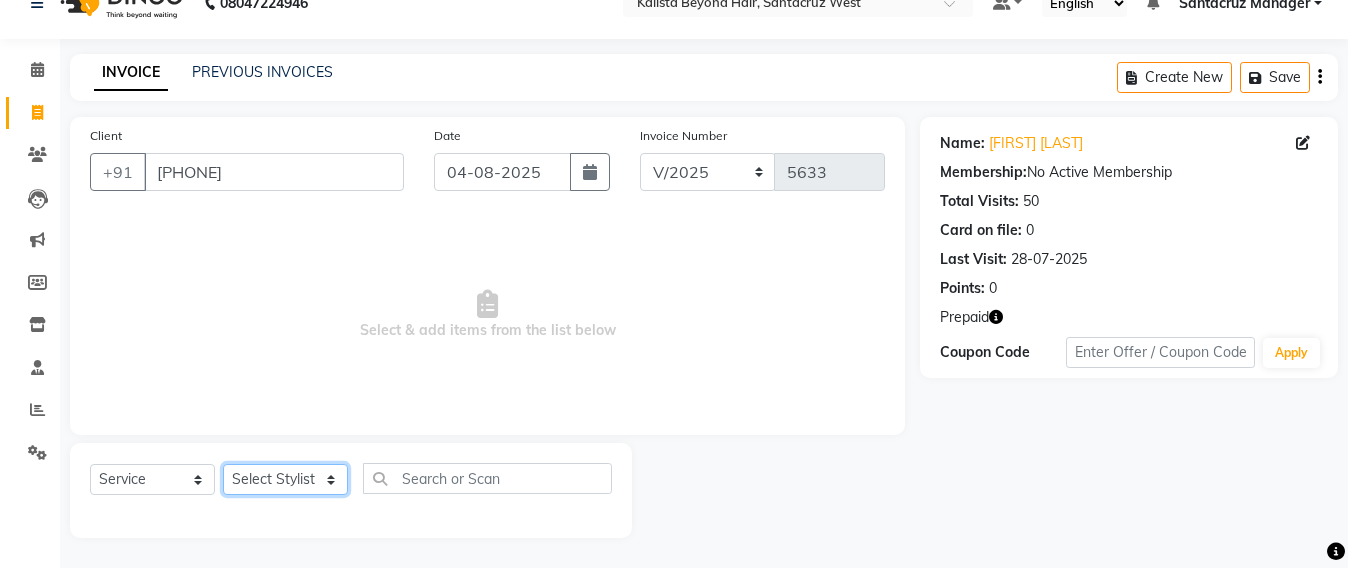 click on "Select Stylist Admin Avesh Sankat AZHER SHAIKH Jayeshree Mahtre Manisha Subodh Shedge Muskaan Pramila Vinayak Mhatre prathmesh mahattre Pratibha Nilesh Sharma RINKI SAV Rosy Sunil Jadhav Sameer shah admin Santacruz Manager SAURAV Siddhi SOMAYANG VASHUM Tejasvi Bhosle" 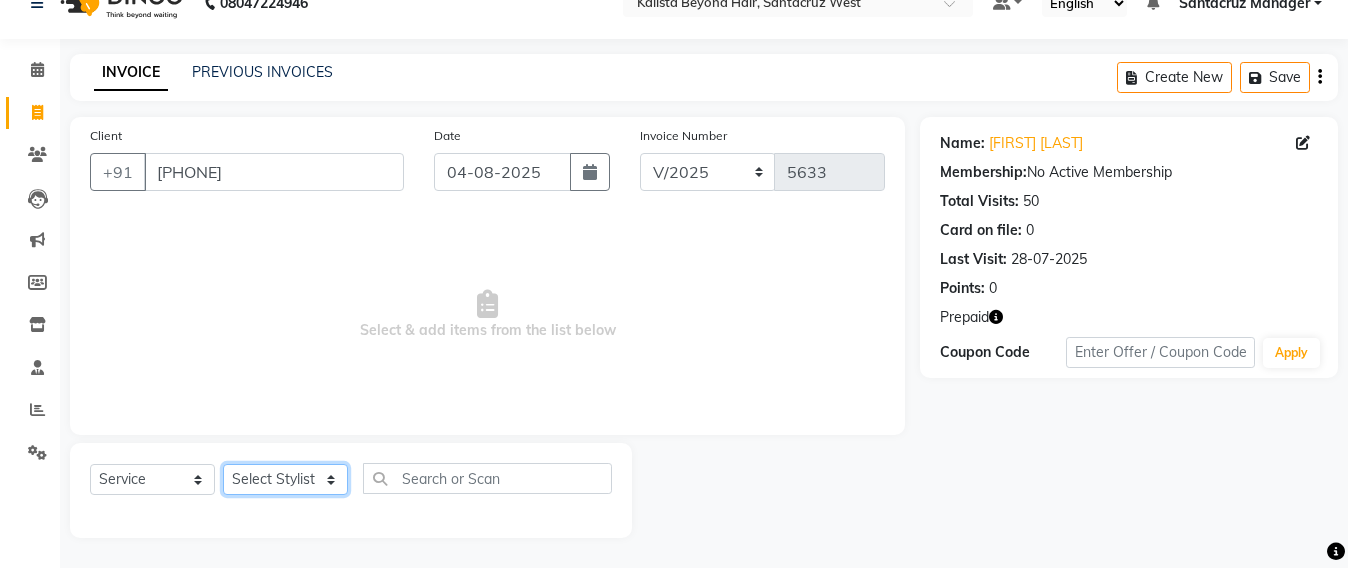 select on "47916" 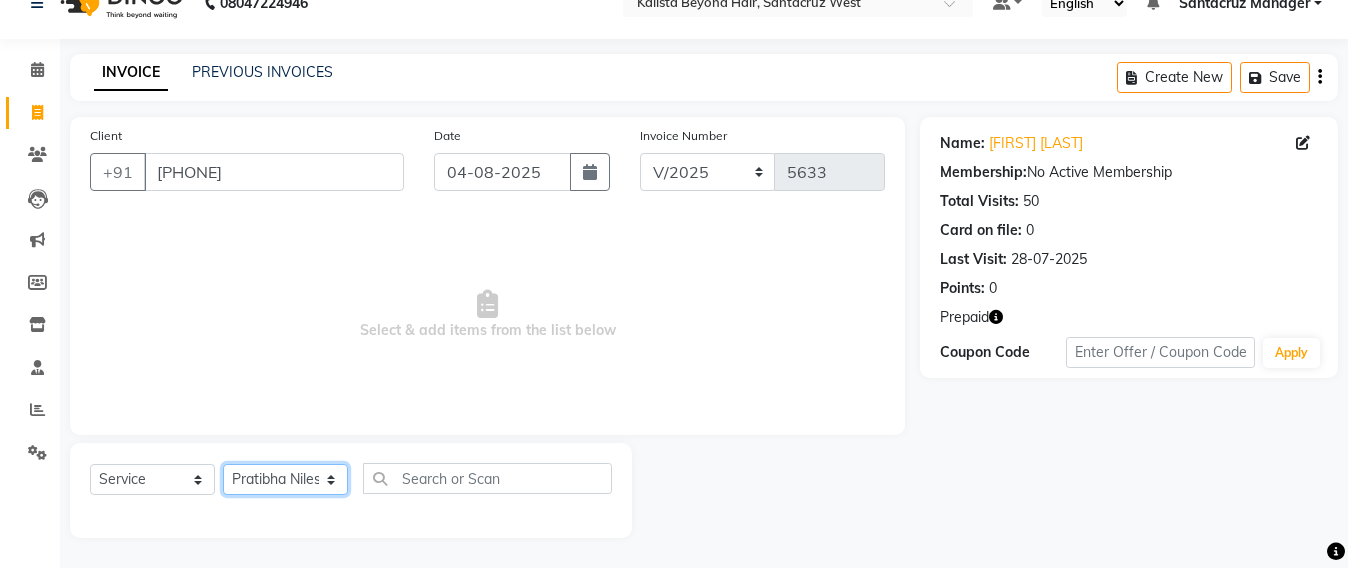 click on "Select Stylist Admin Avesh Sankat AZHER SHAIKH Jayeshree Mahtre Manisha Subodh Shedge Muskaan Pramila Vinayak Mhatre prathmesh mahattre Pratibha Nilesh Sharma RINKI SAV Rosy Sunil Jadhav Sameer shah admin Santacruz Manager SAURAV Siddhi SOMAYANG VASHUM Tejasvi Bhosle" 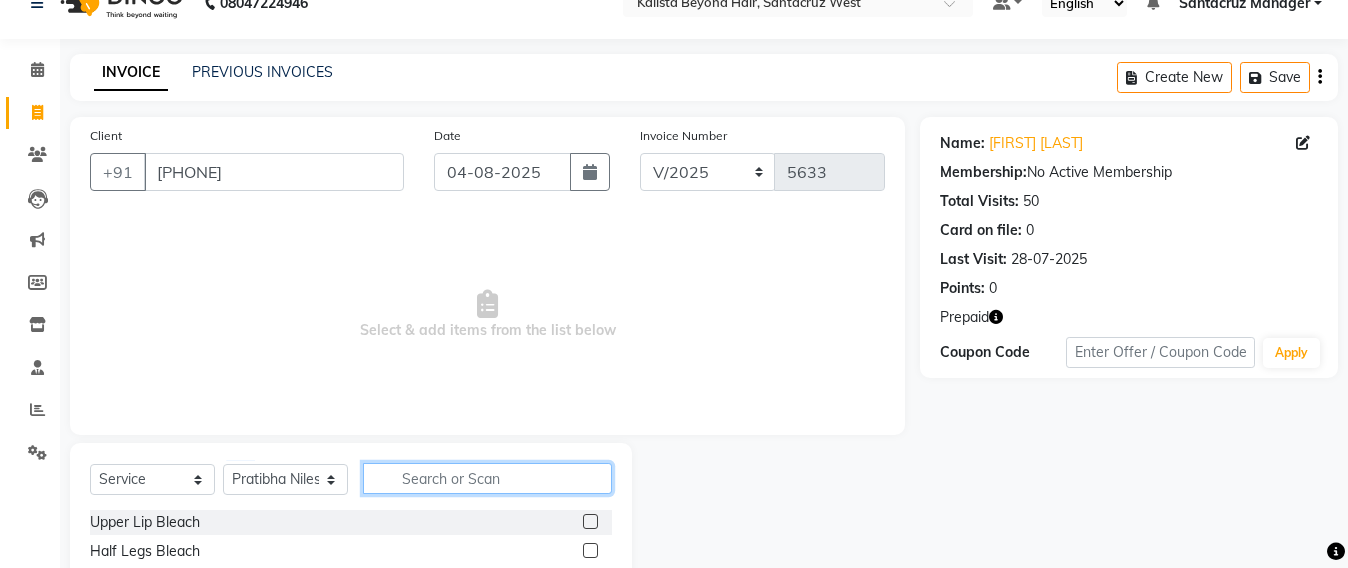 click 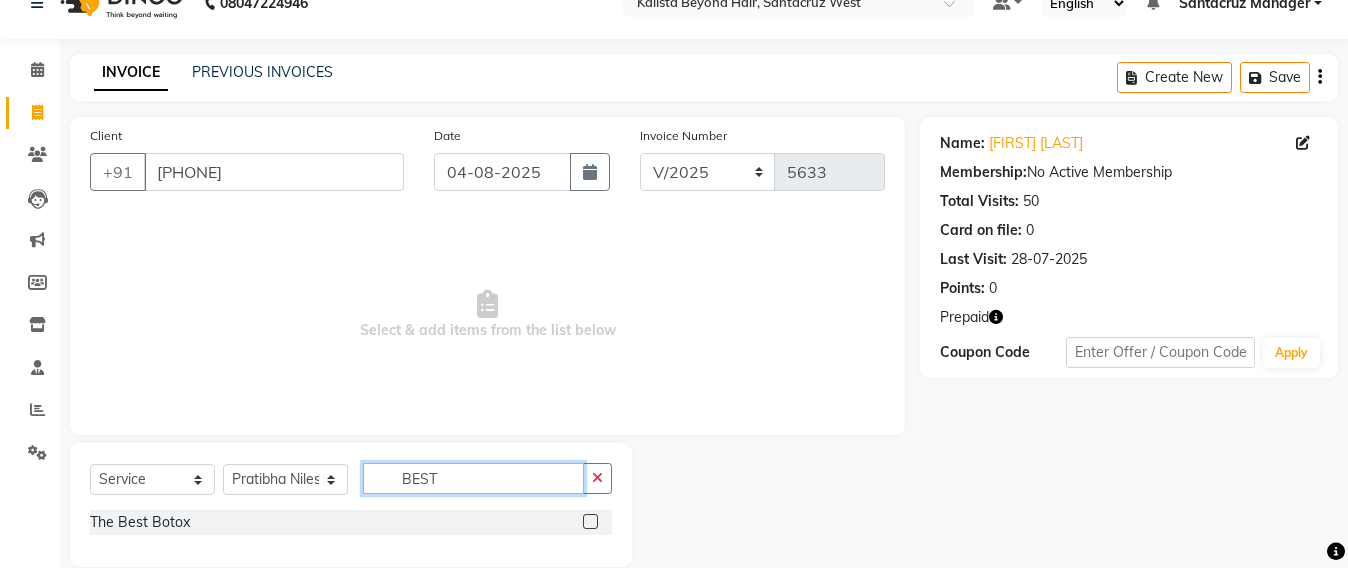 scroll, scrollTop: 62, scrollLeft: 0, axis: vertical 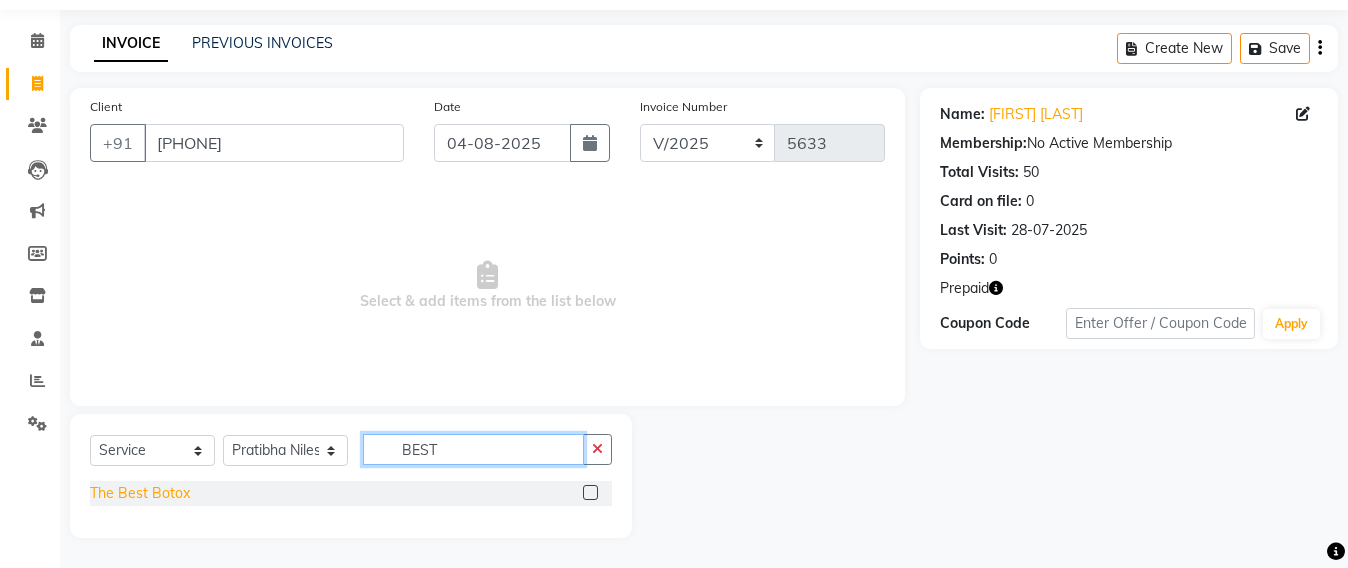 type on "BEST" 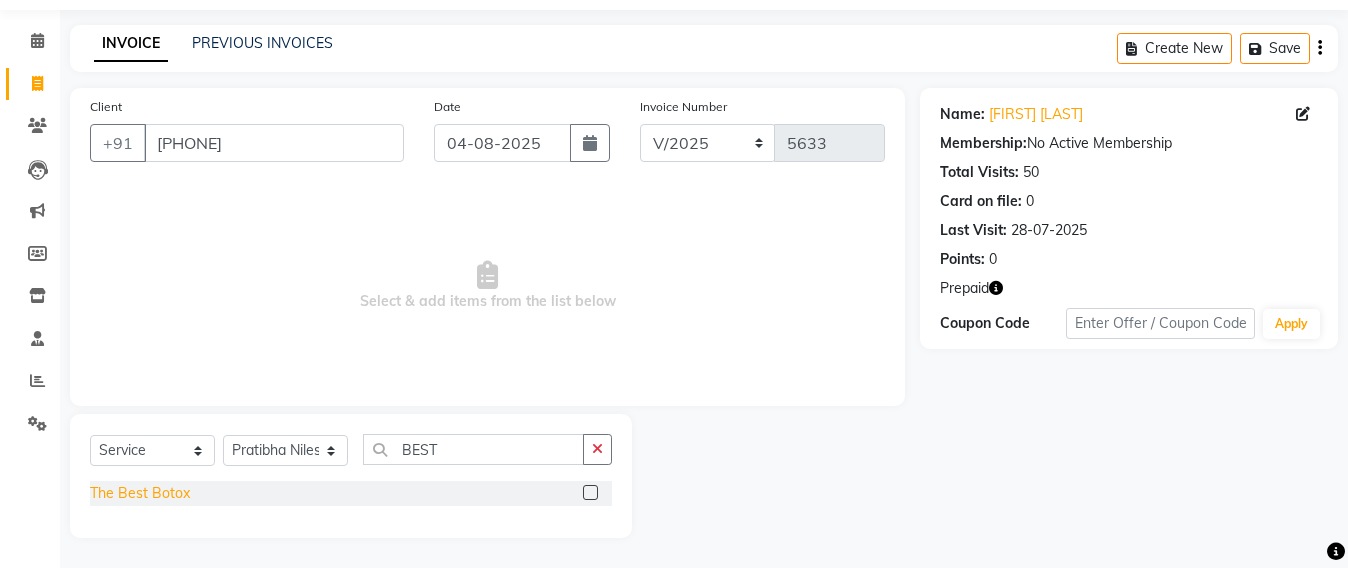 click on "The Best Botox" 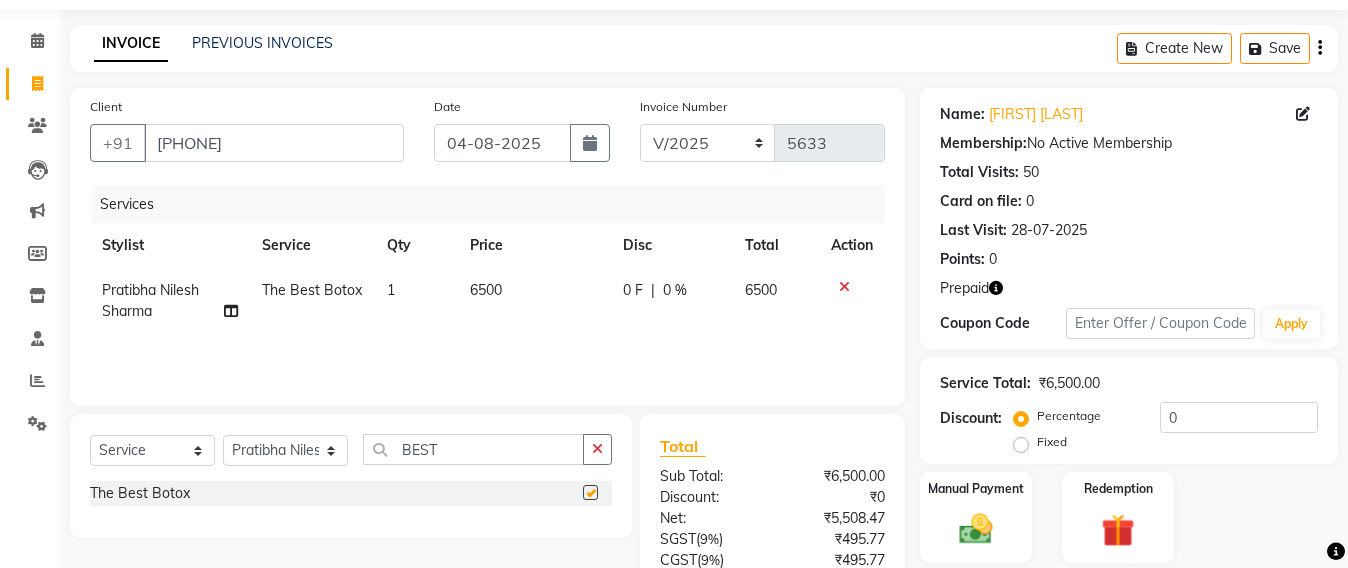 checkbox on "false" 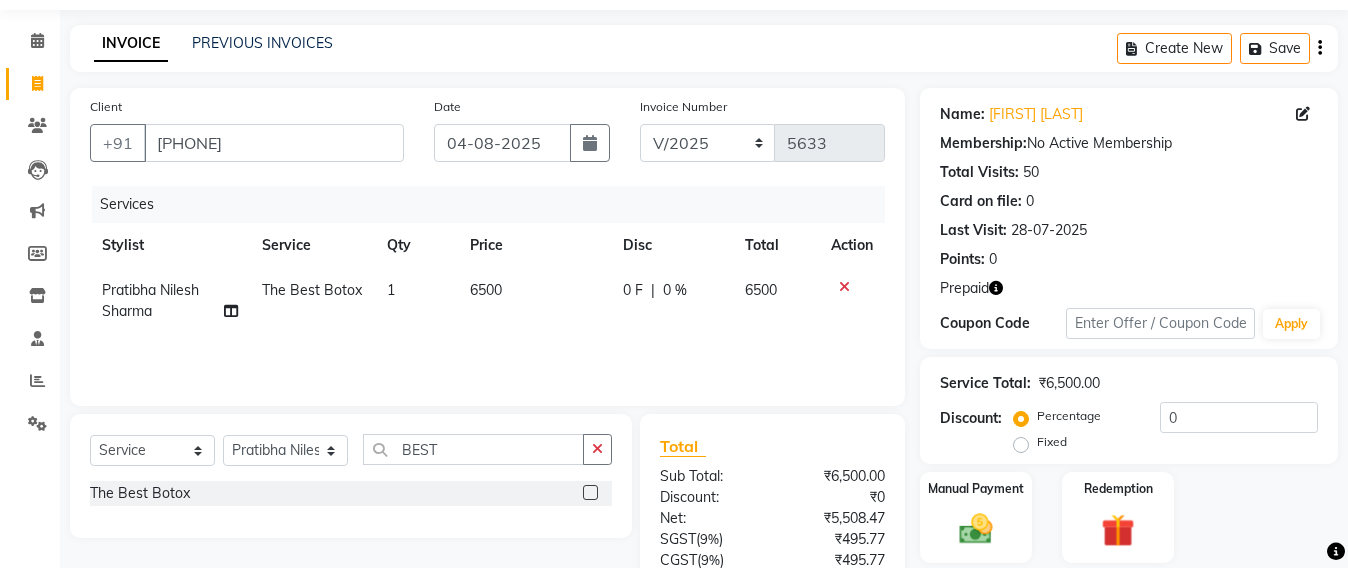 click on "6500" 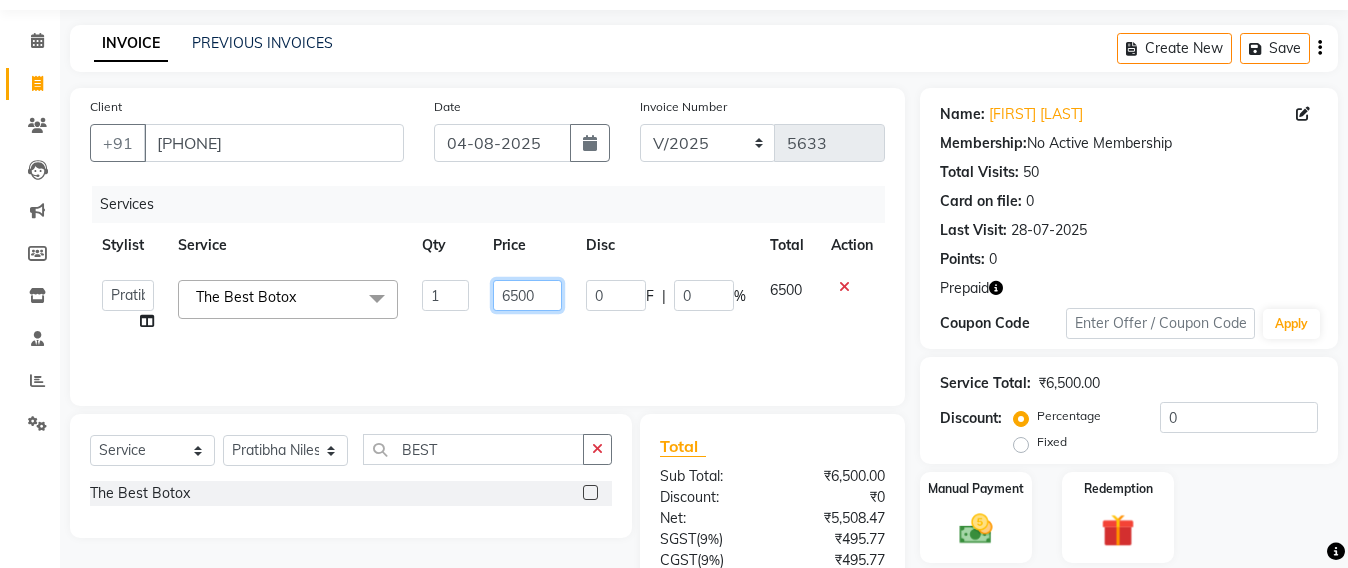 click on "6500" 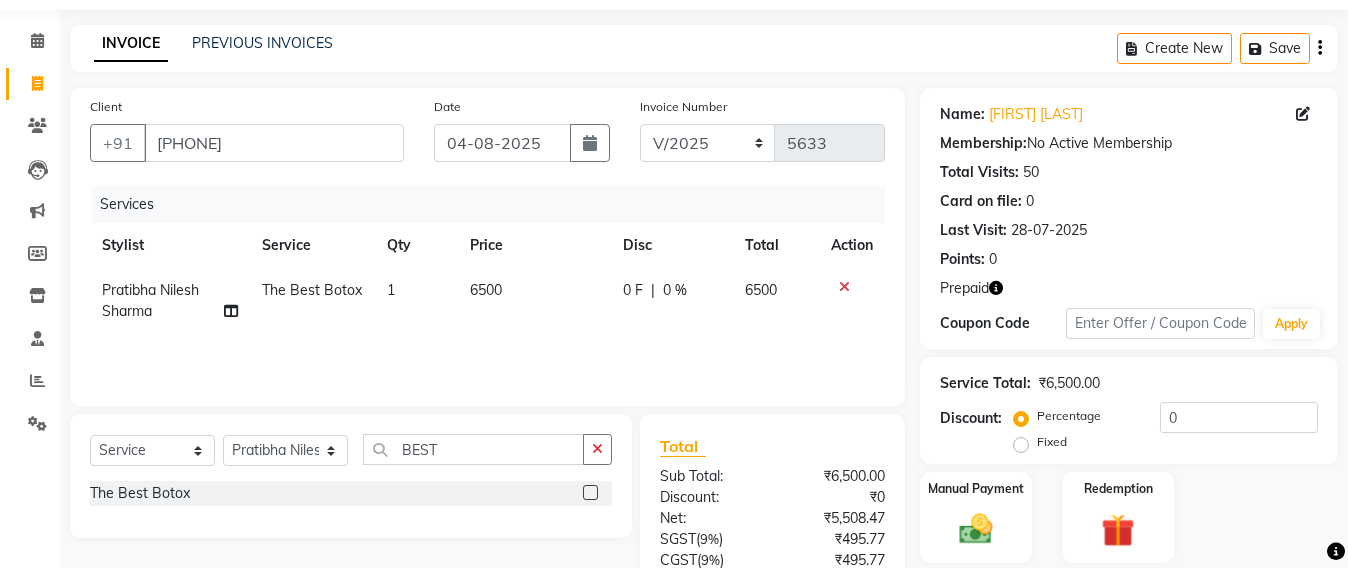 click on "6500" 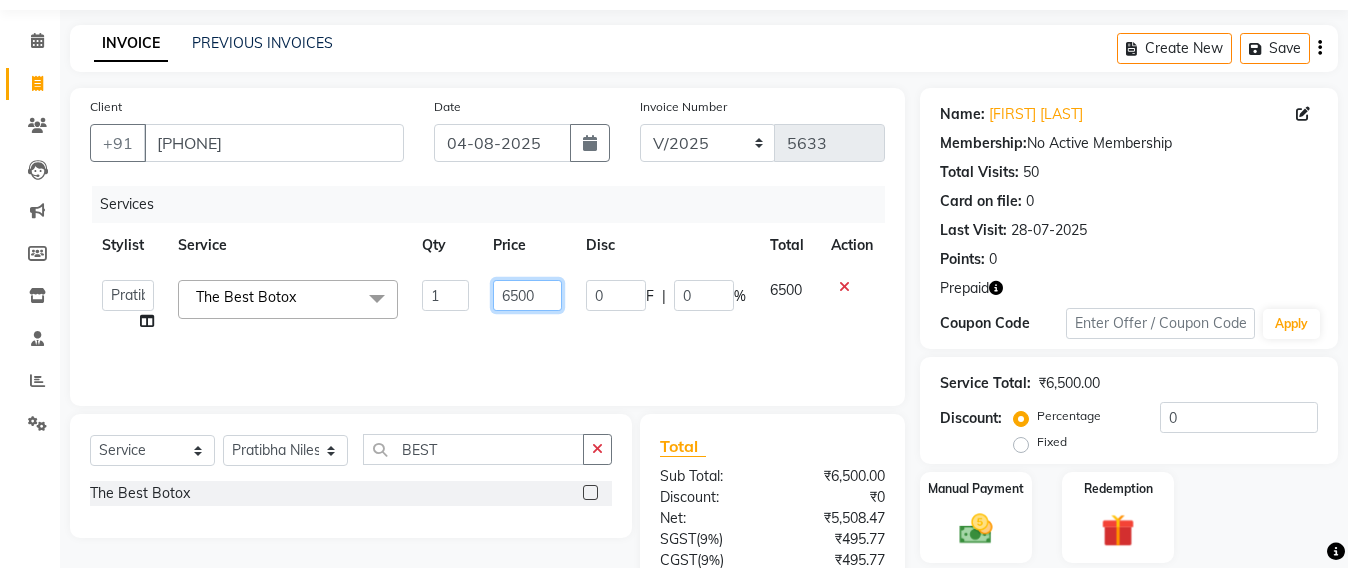 click on "6500" 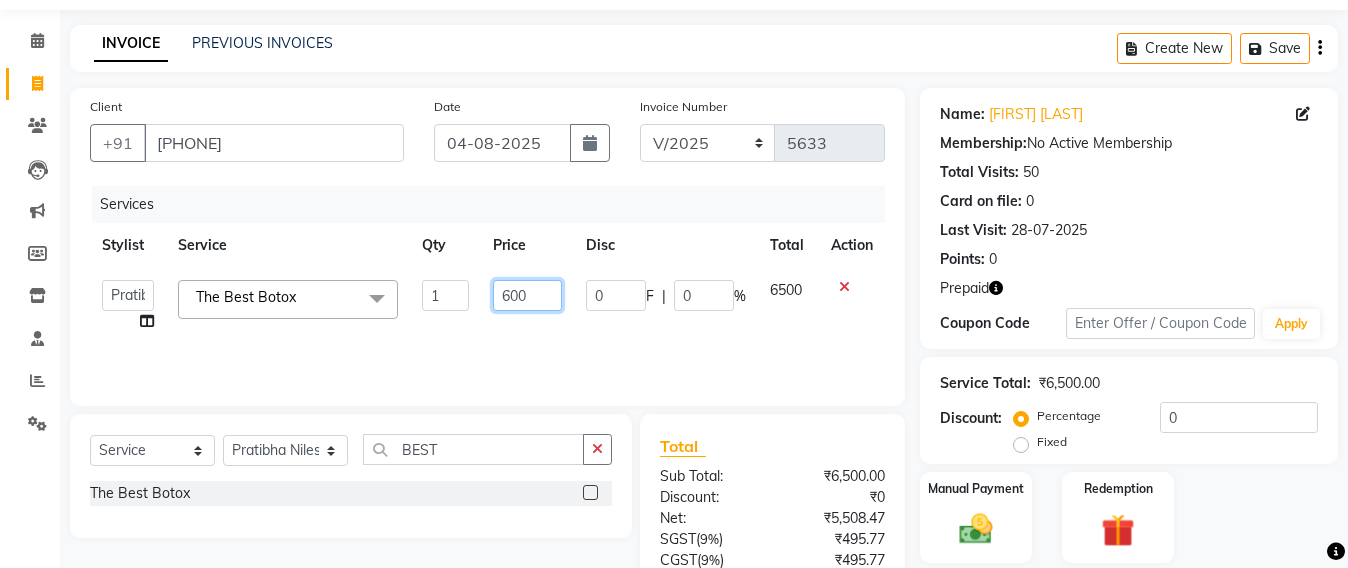type on "6000" 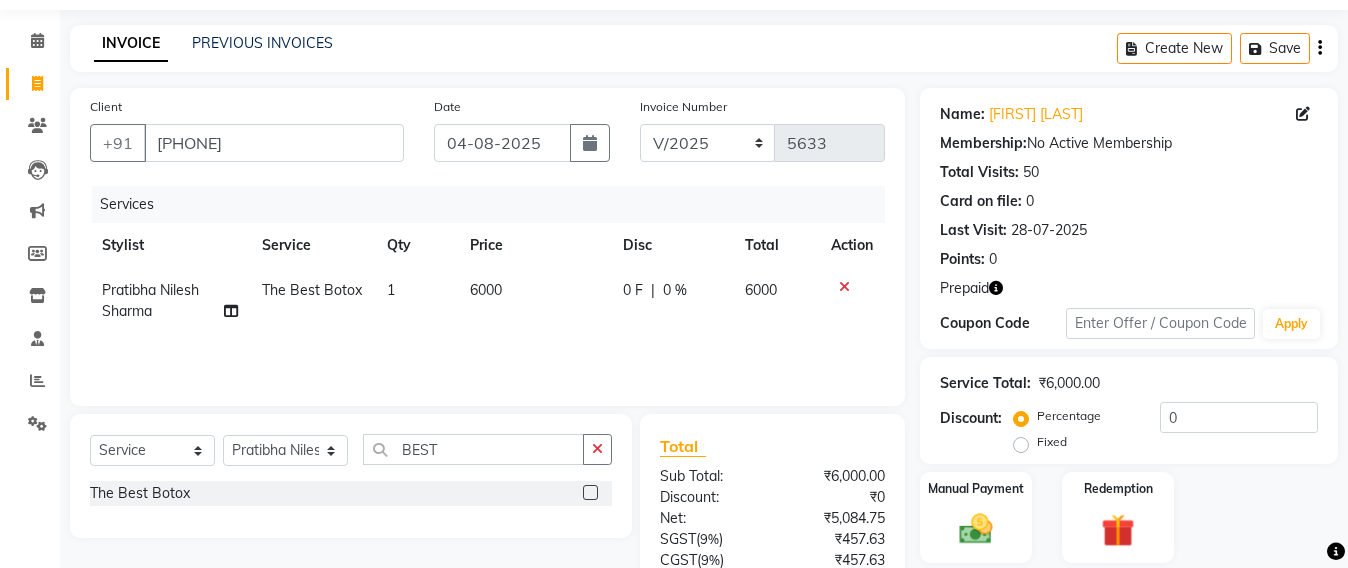 click on "Services Stylist Service Qty Price Disc Total Action [FIRST] [LAST] The Best Botox 1 6000 0 F | 0 % 6000" 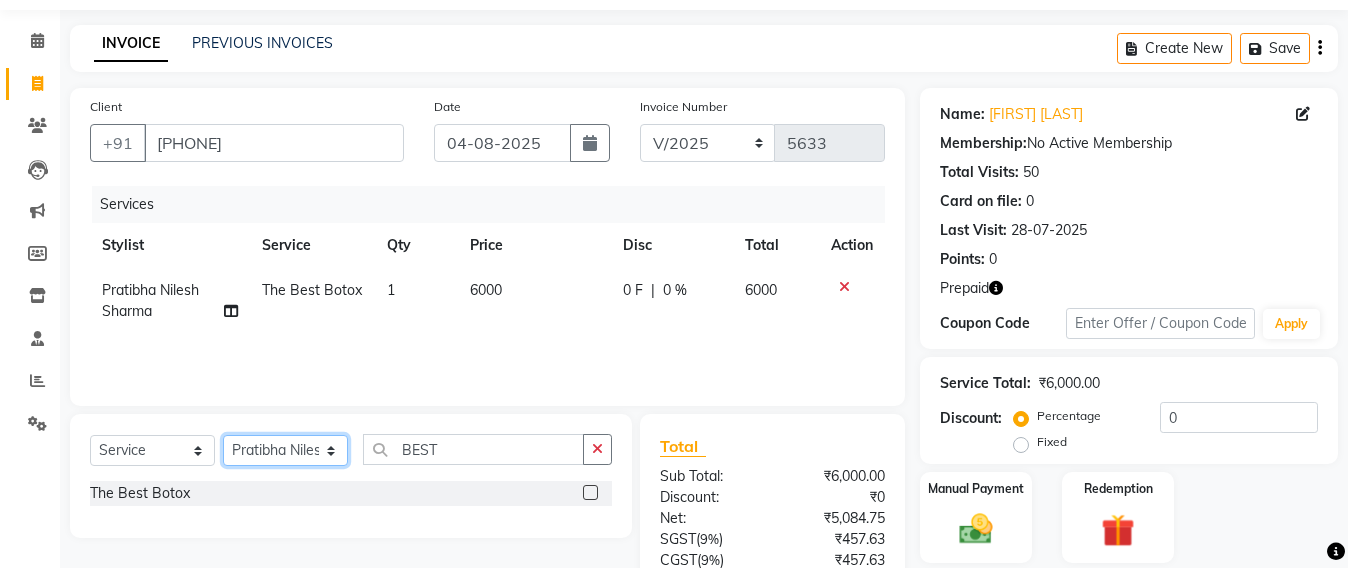 click on "Select Stylist Admin Avesh Sankat AZHER SHAIKH Jayeshree Mahtre Manisha Subodh Shedge Muskaan Pramila Vinayak Mhatre prathmesh mahattre Pratibha Nilesh Sharma RINKI SAV Rosy Sunil Jadhav Sameer shah admin Santacruz Manager SAURAV Siddhi SOMAYANG VASHUM Tejasvi Bhosle" 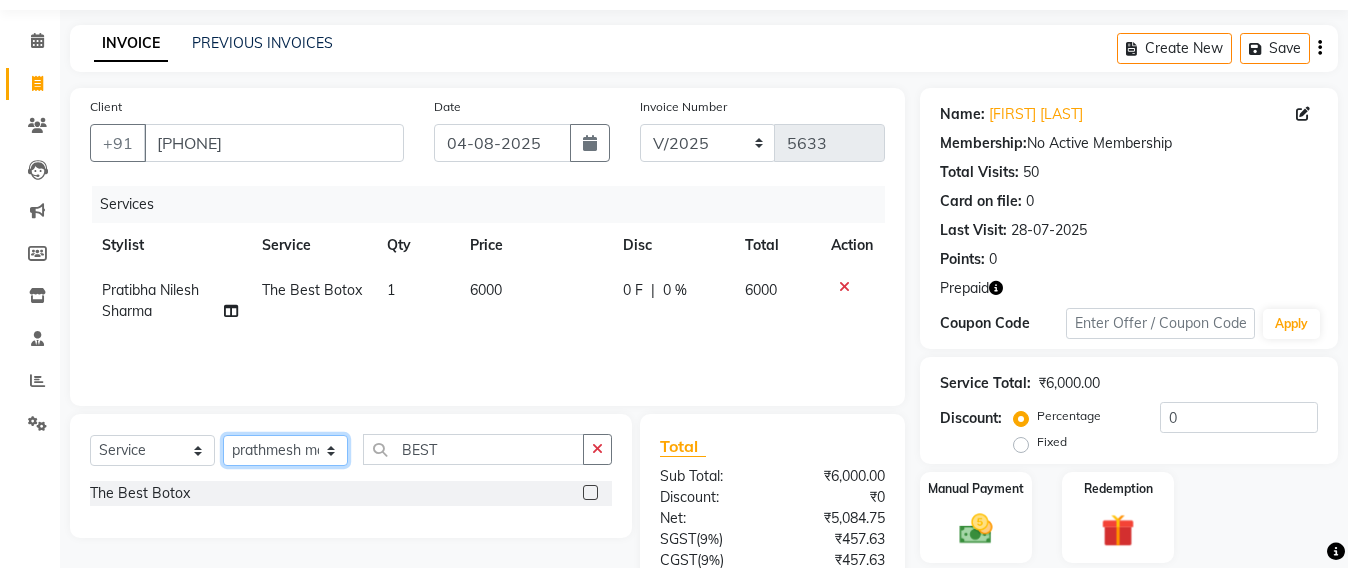 click on "Select Stylist Admin Avesh Sankat AZHER SHAIKH Jayeshree Mahtre Manisha Subodh Shedge Muskaan Pramila Vinayak Mhatre prathmesh mahattre Pratibha Nilesh Sharma RINKI SAV Rosy Sunil Jadhav Sameer shah admin Santacruz Manager SAURAV Siddhi SOMAYANG VASHUM Tejasvi Bhosle" 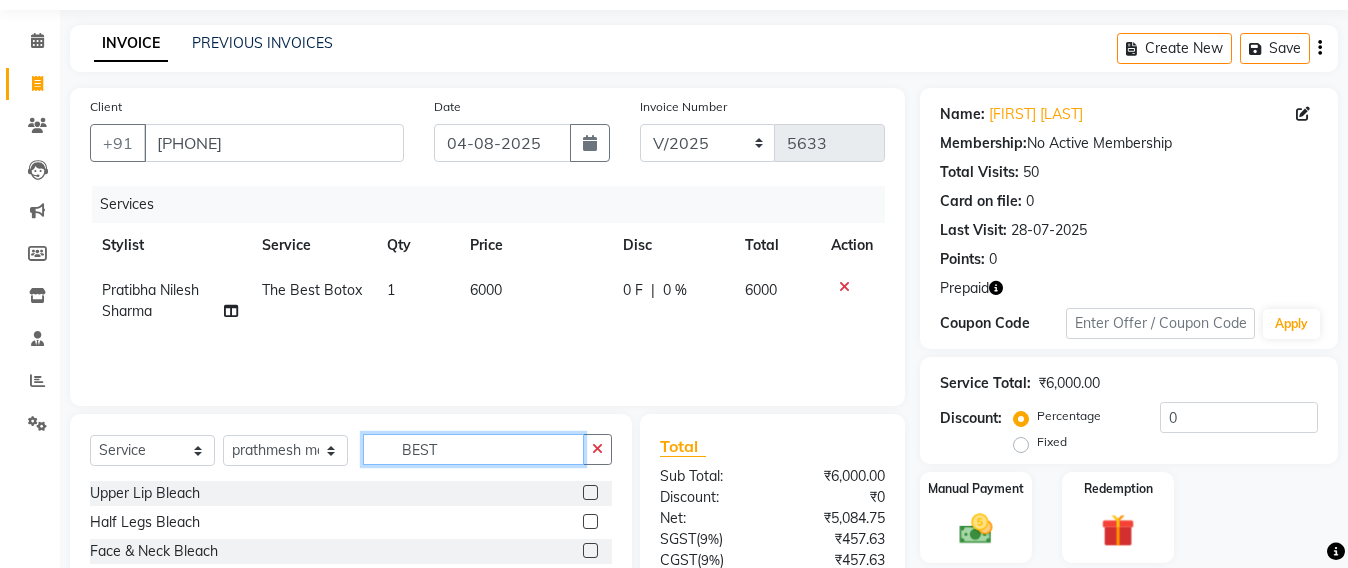 click on "BEST" 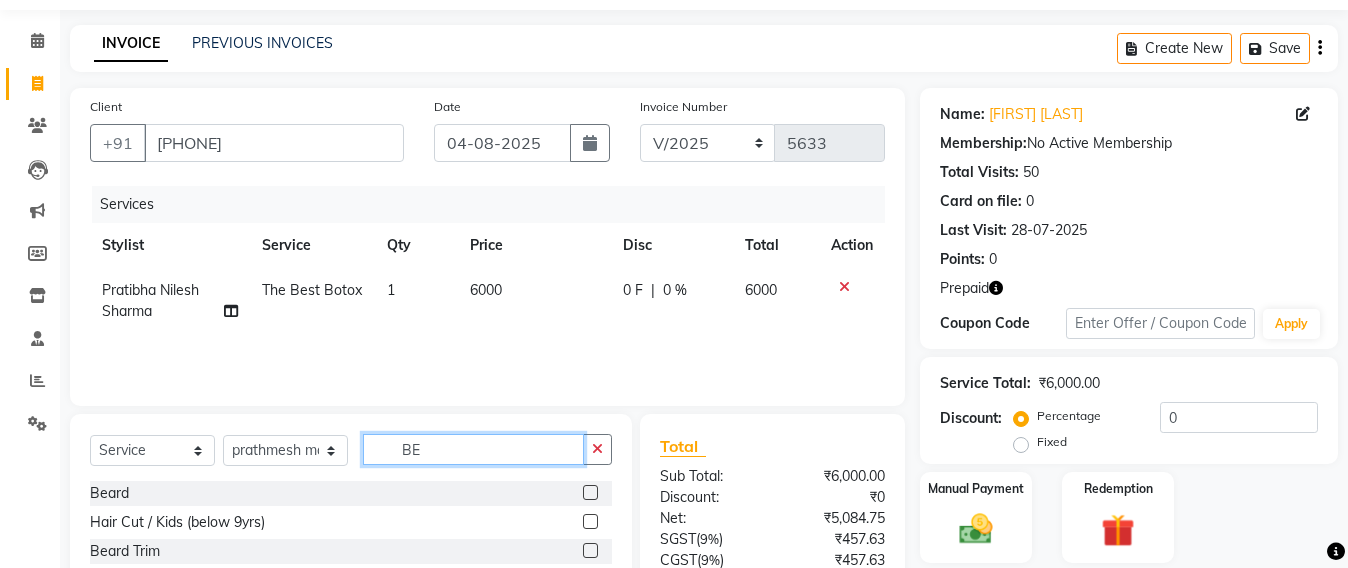 type on "B" 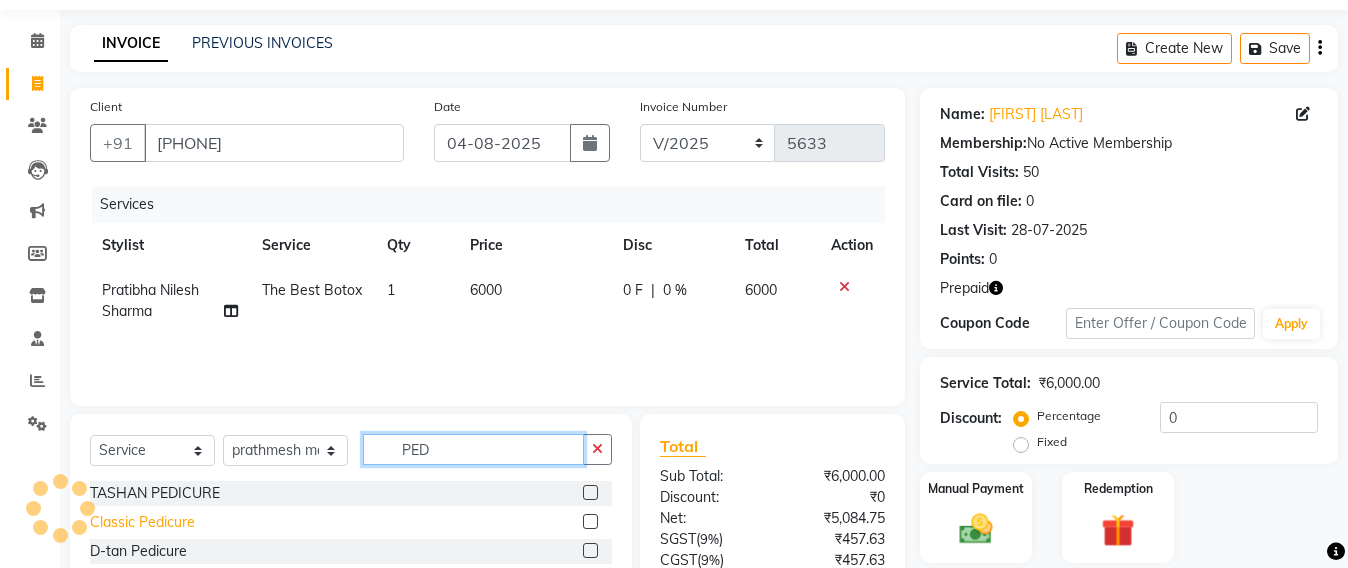 type on "PED" 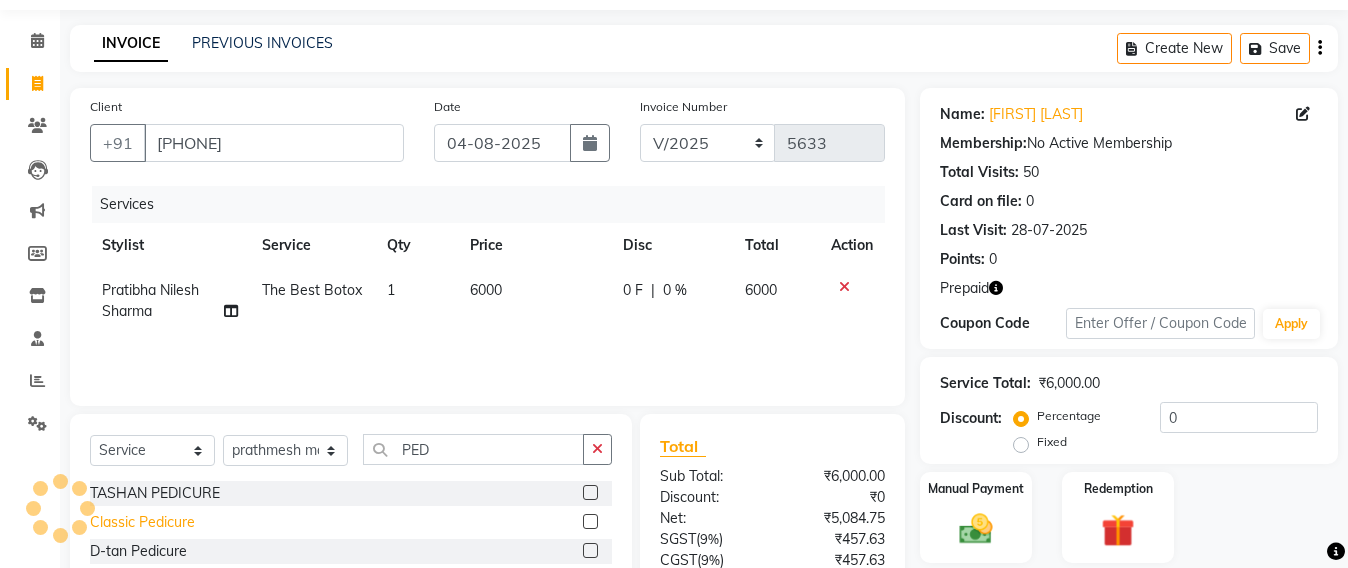 click on "Classic Pedicure" 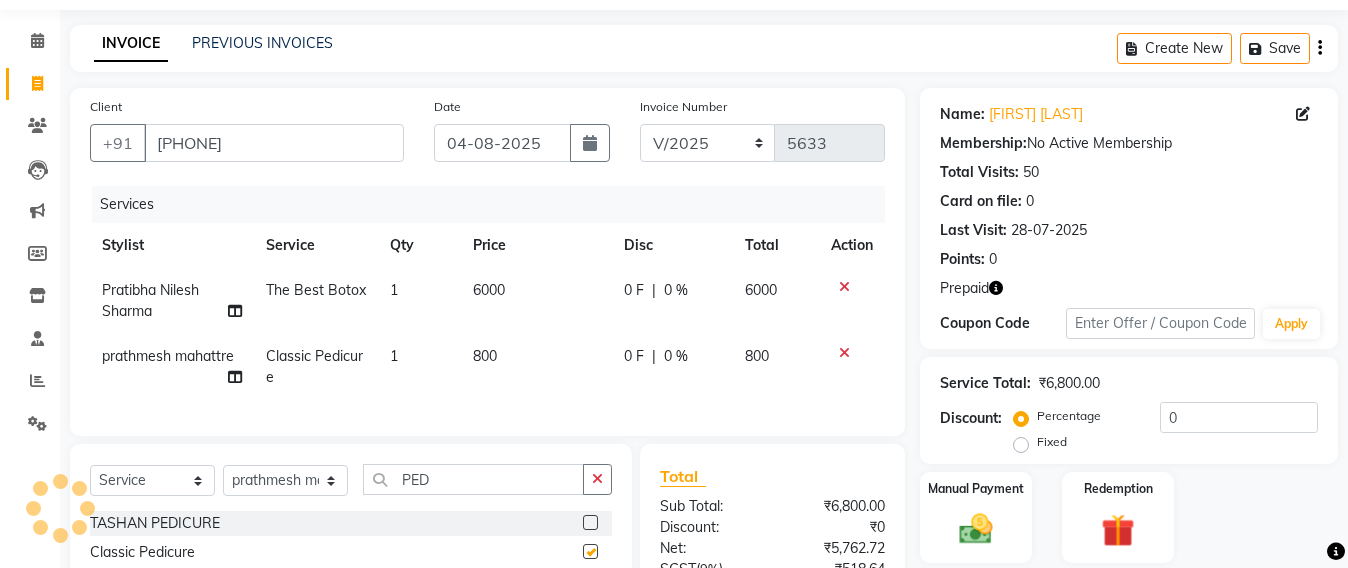 checkbox on "false" 